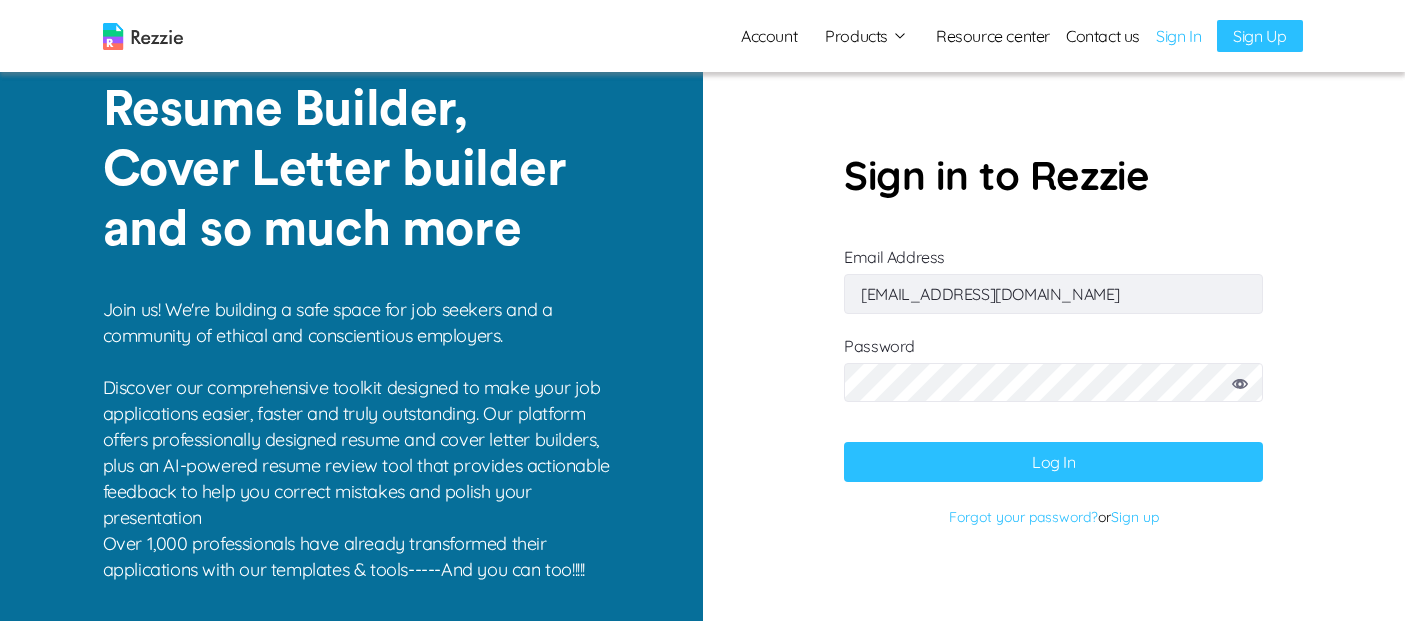 scroll, scrollTop: 0, scrollLeft: 0, axis: both 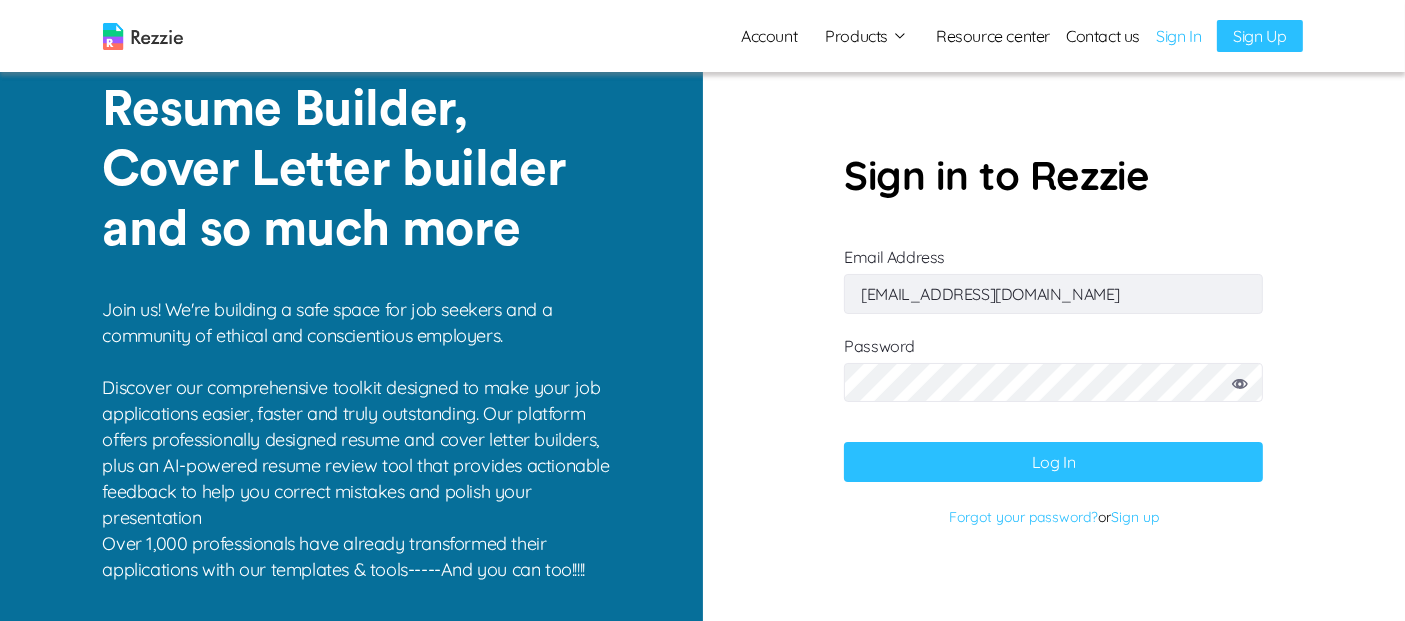click on "Log In" at bounding box center (1053, 462) 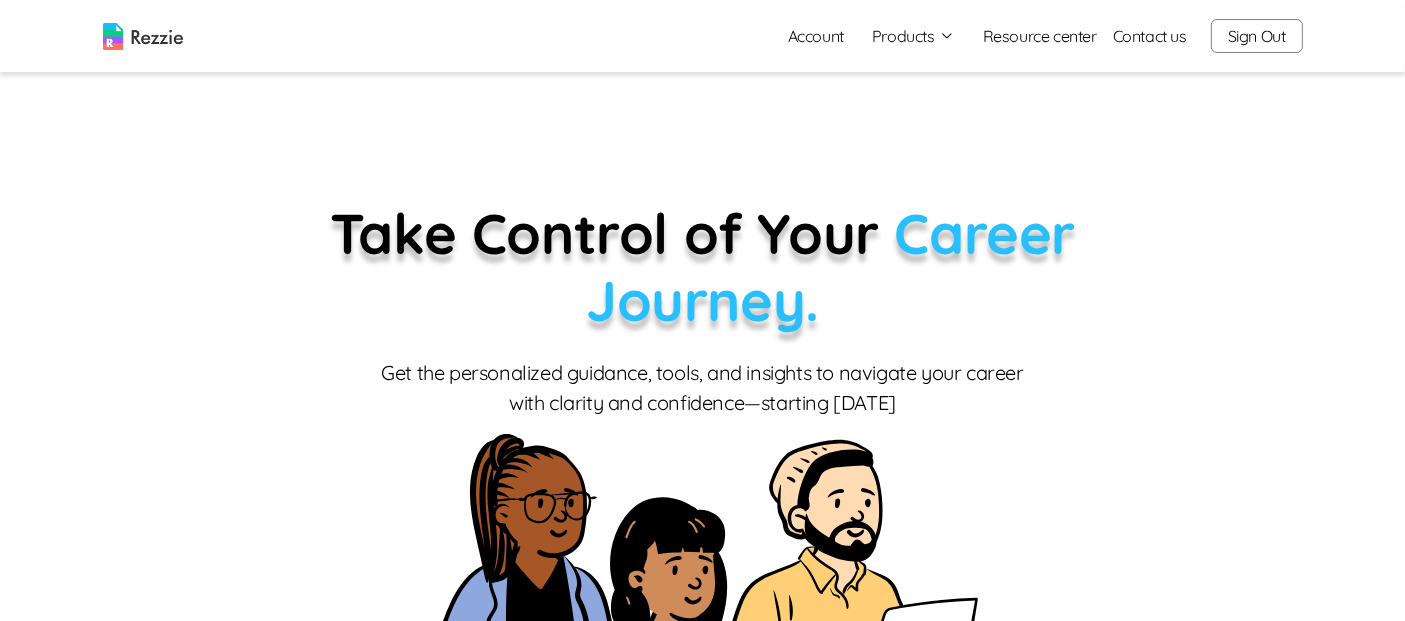 click 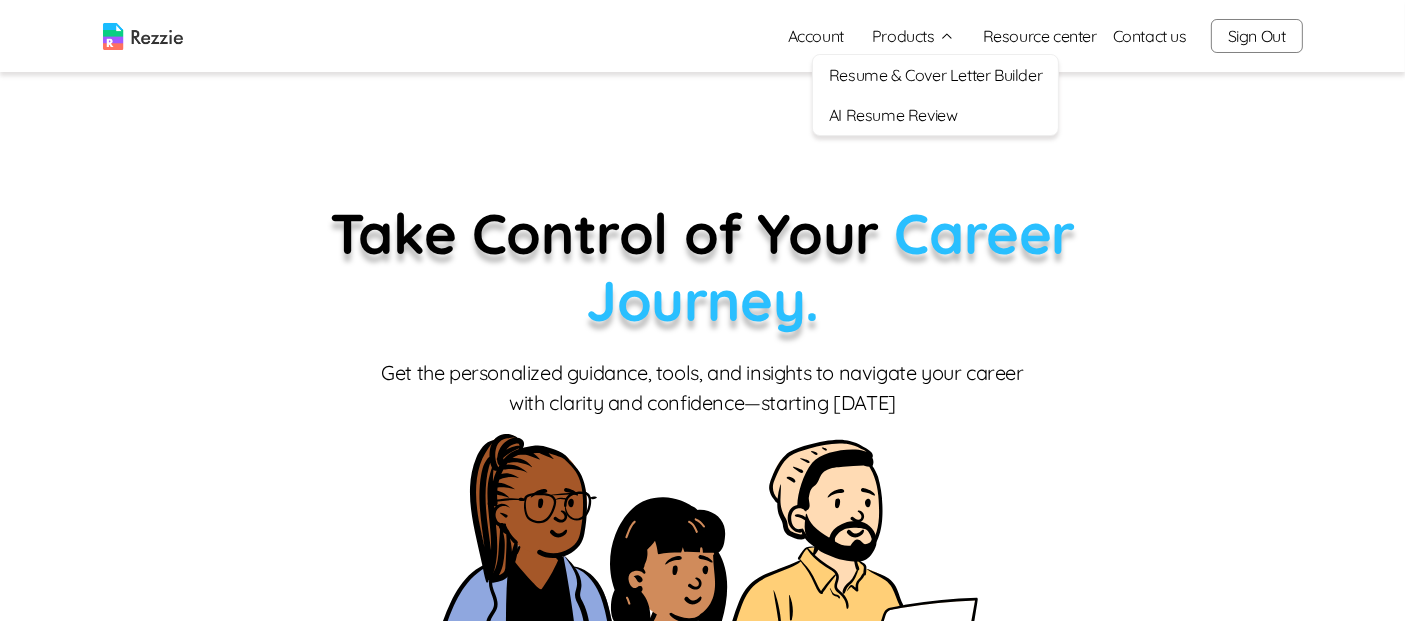 click on "AI Resume Review" at bounding box center (935, 115) 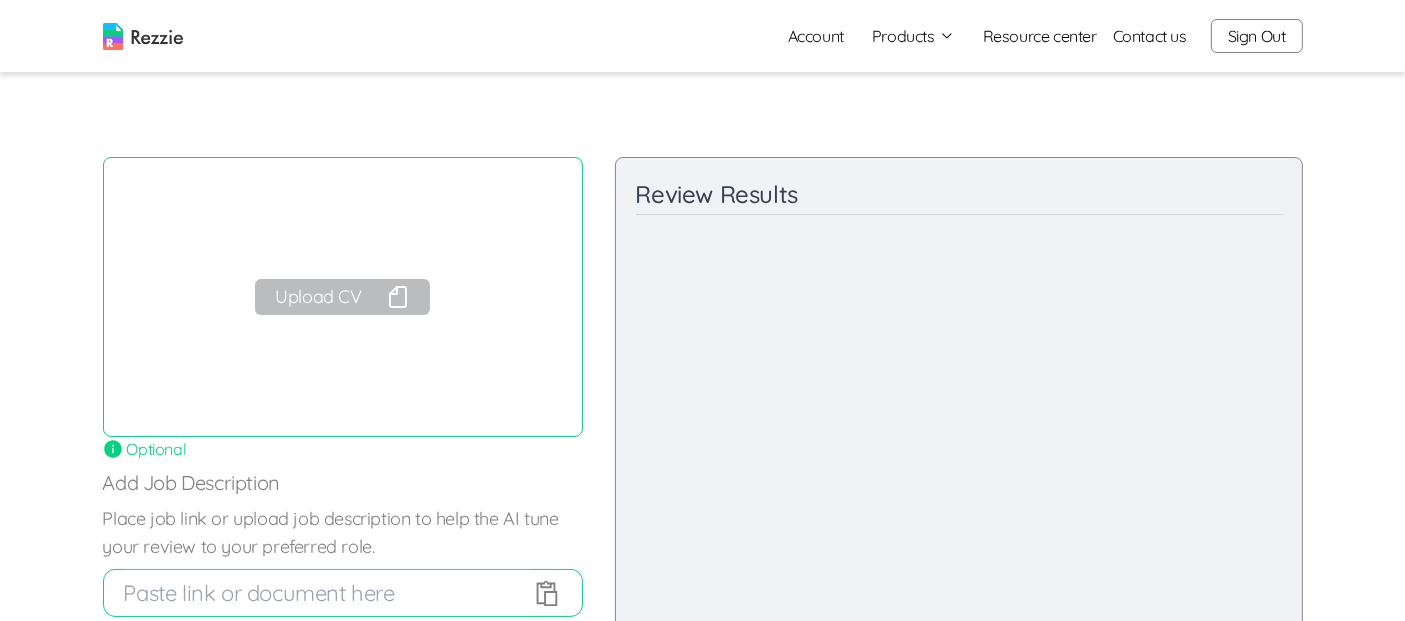 scroll, scrollTop: 0, scrollLeft: 0, axis: both 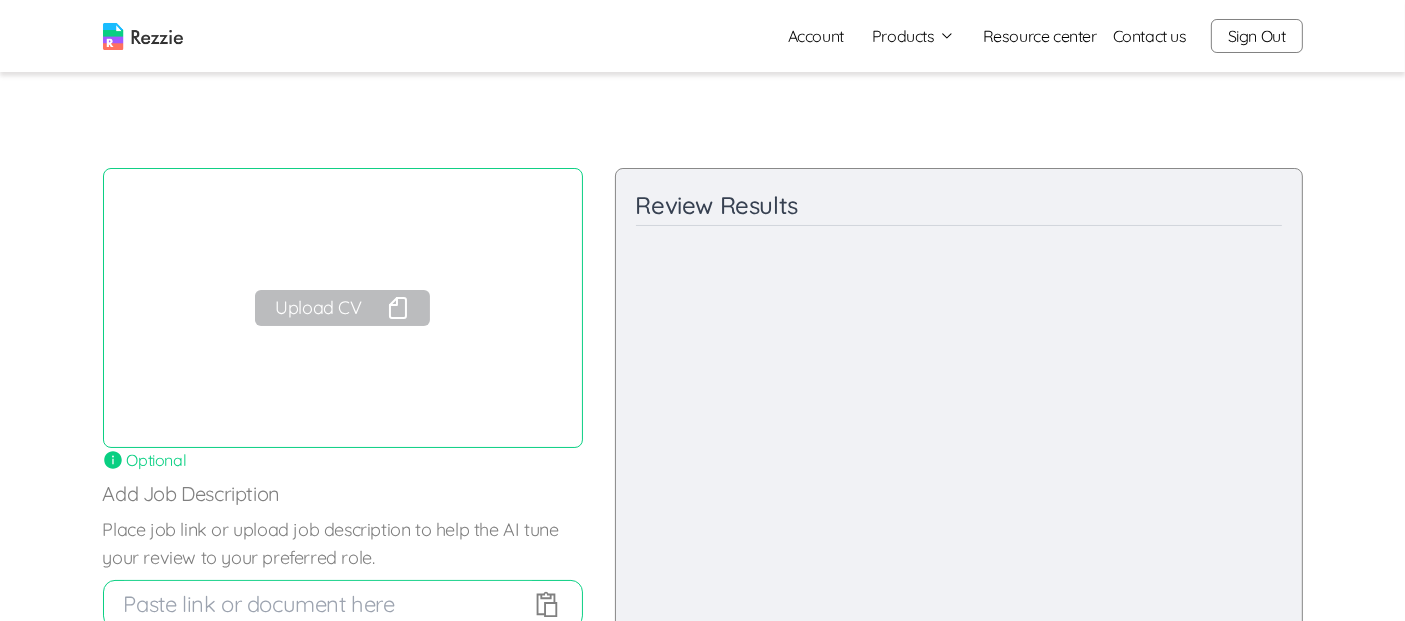 click on "Upload CV" at bounding box center [342, 308] 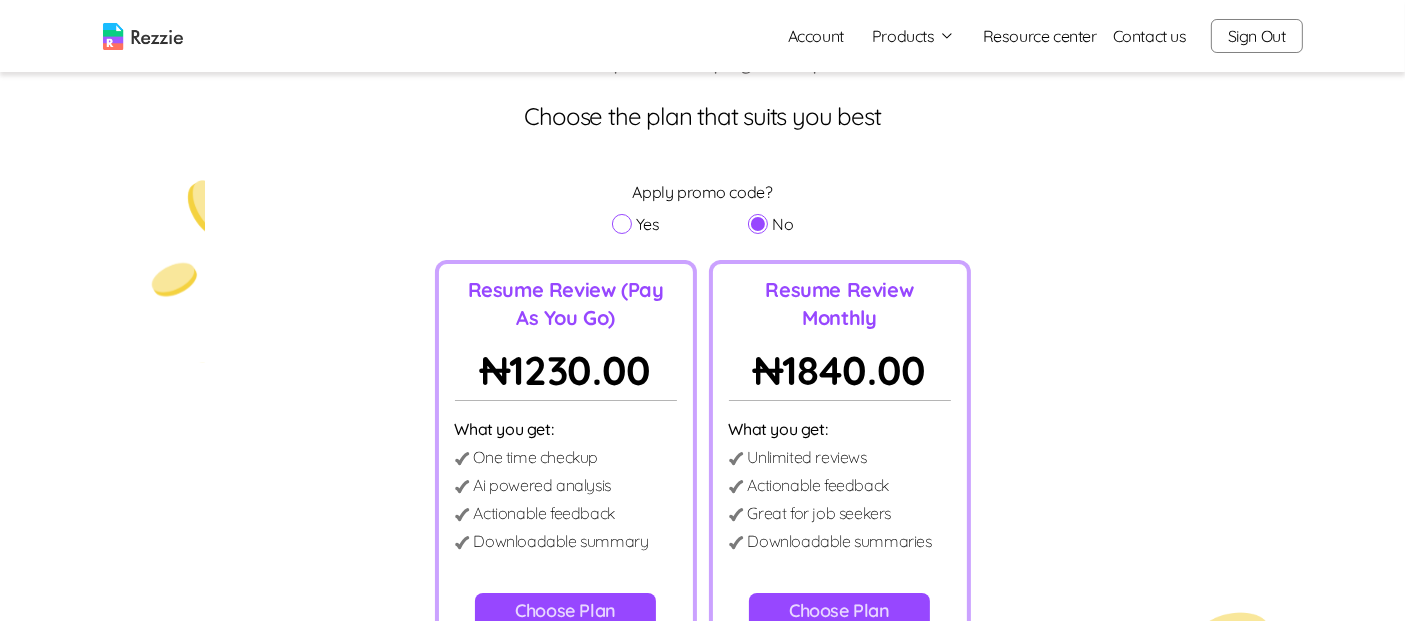 scroll, scrollTop: 0, scrollLeft: 0, axis: both 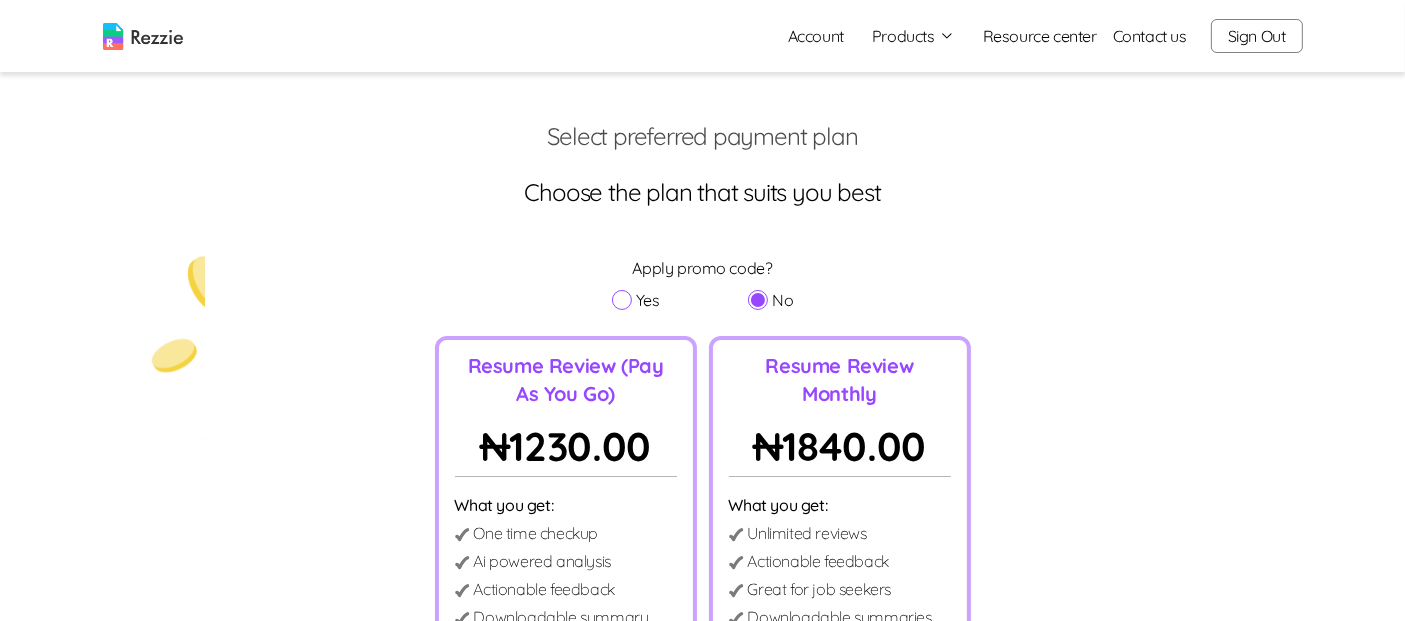 click on "Yes" at bounding box center [636, 300] 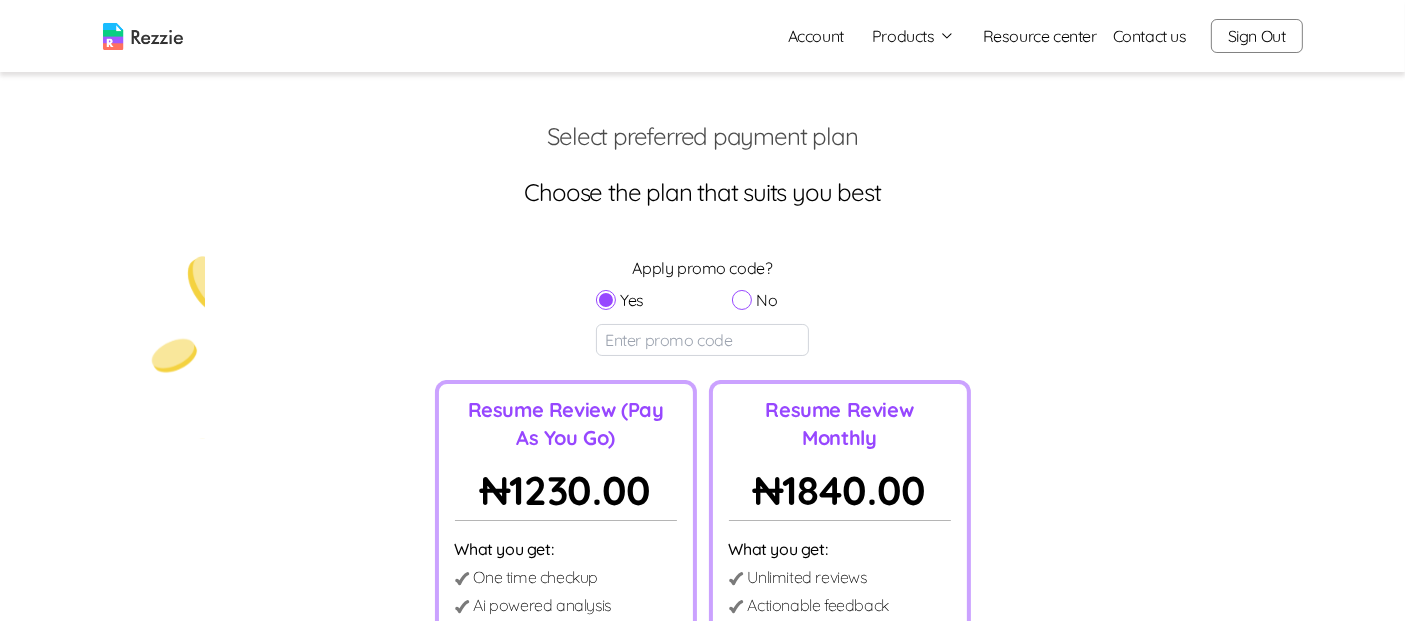 click at bounding box center (702, 340) 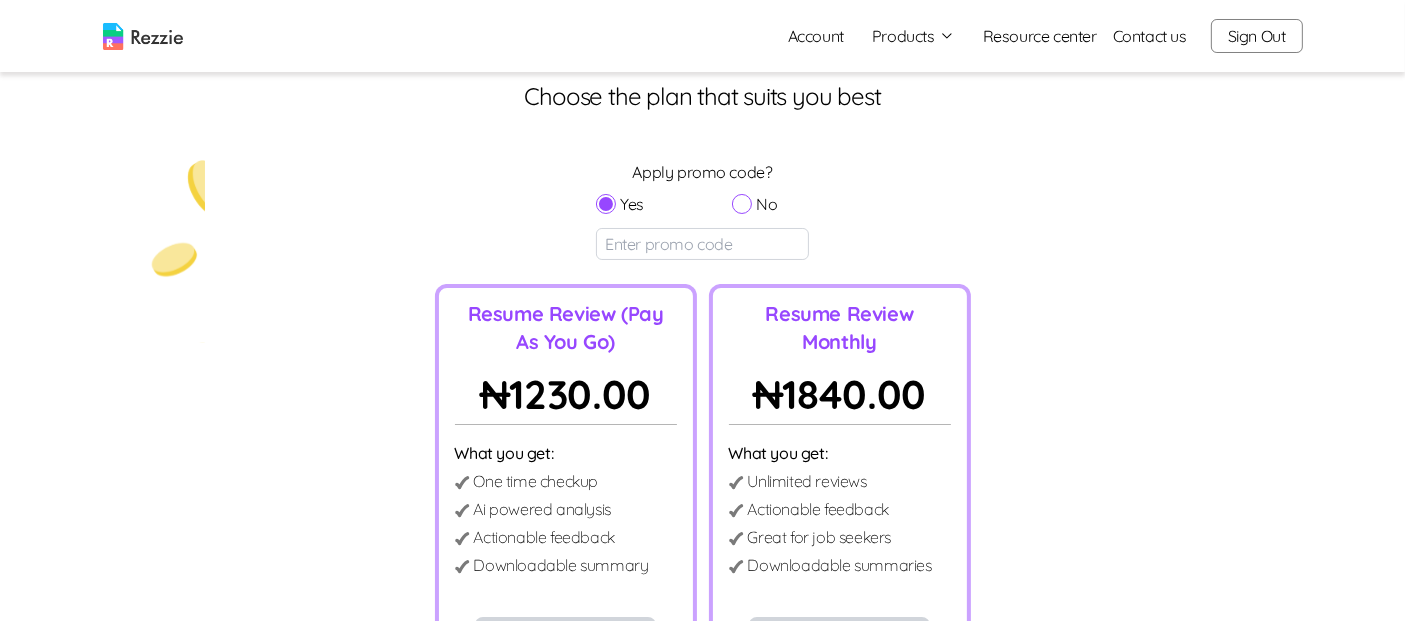 scroll, scrollTop: 133, scrollLeft: 0, axis: vertical 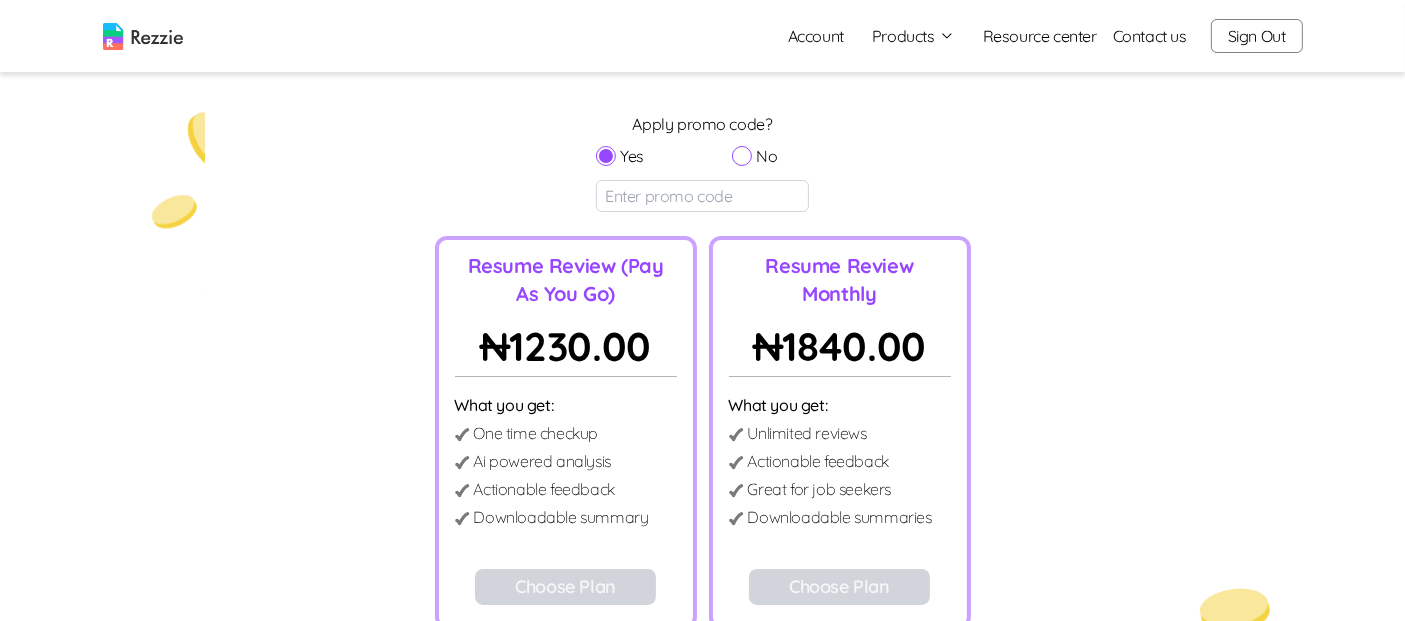 paste on "REZZIE-SPECIAL25" 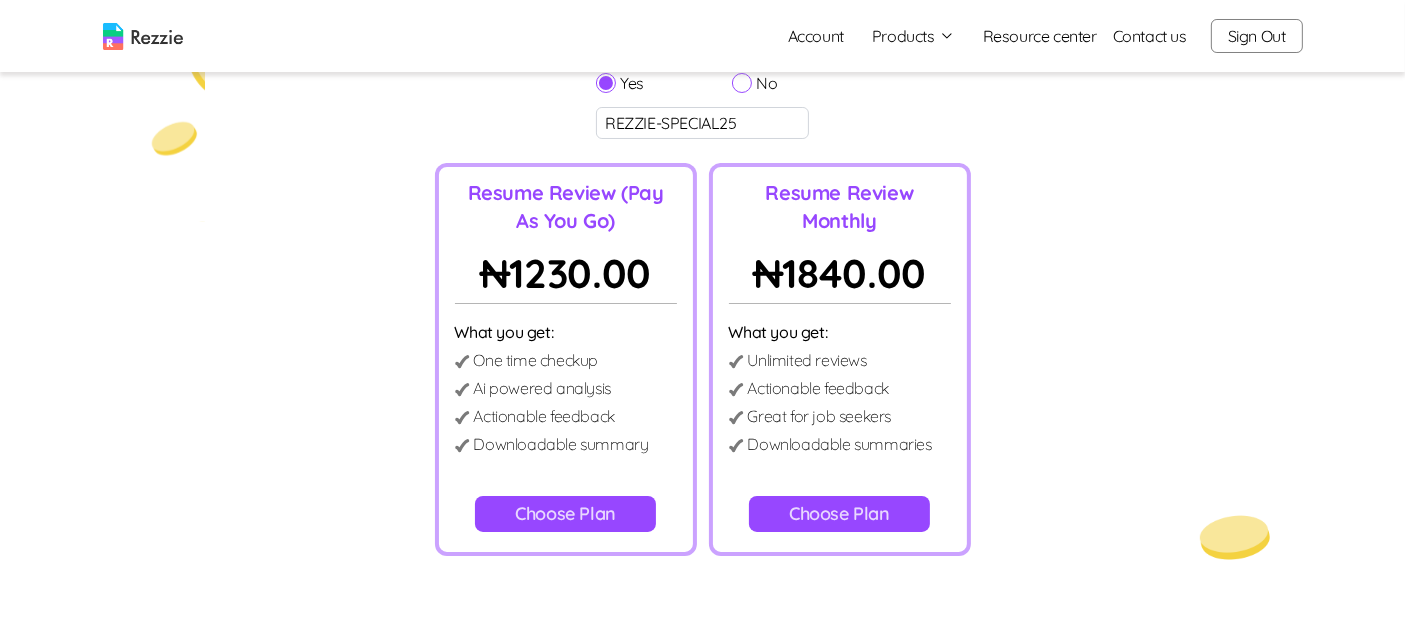scroll, scrollTop: 236, scrollLeft: 0, axis: vertical 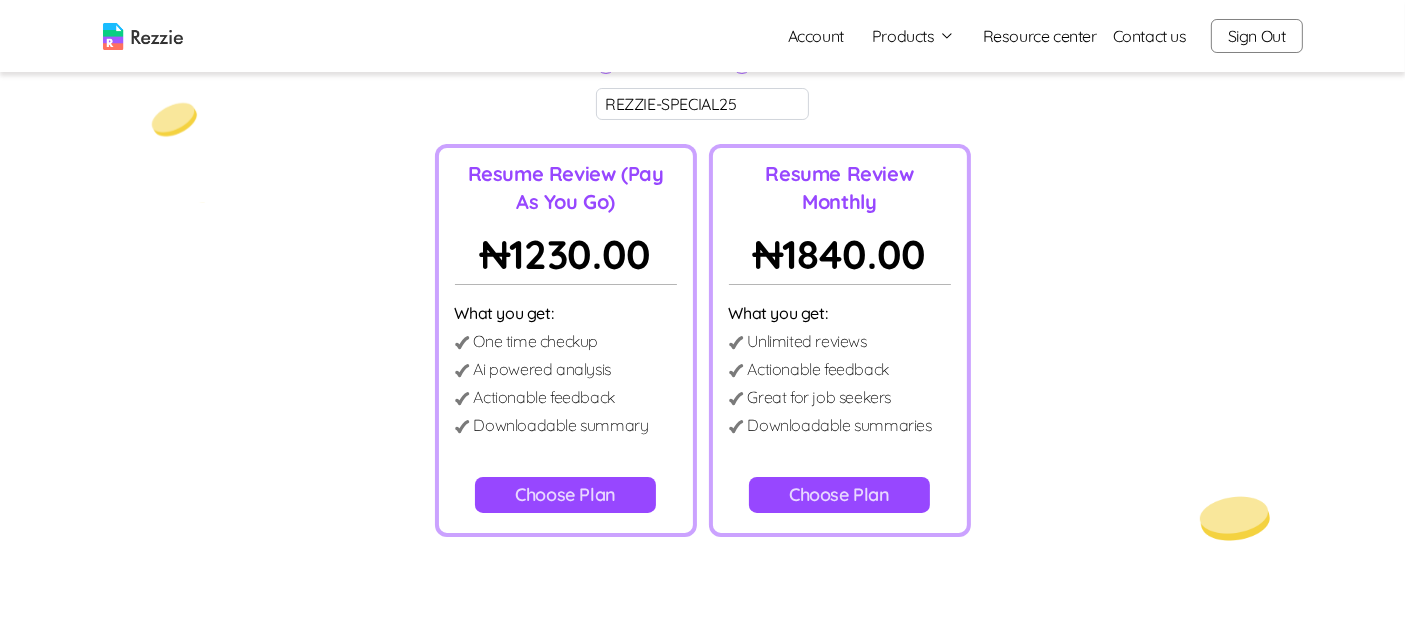 type on "REZZIE-SPECIAL25" 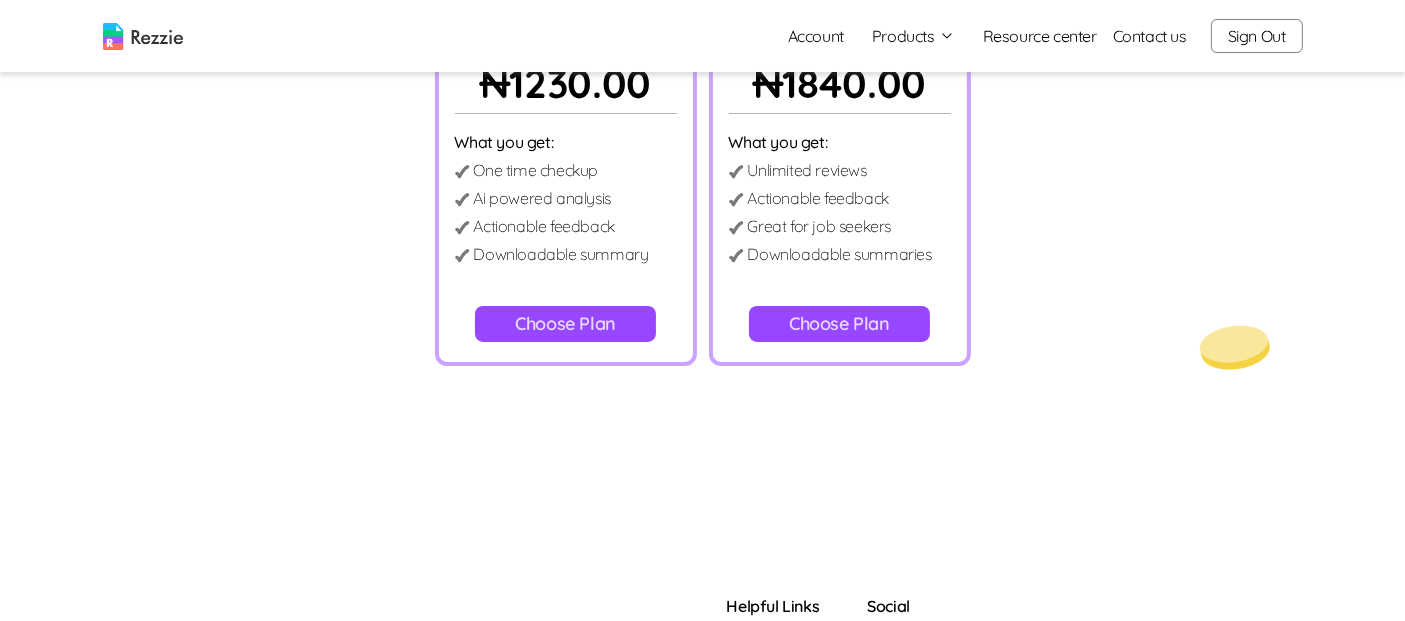 scroll, scrollTop: 420, scrollLeft: 0, axis: vertical 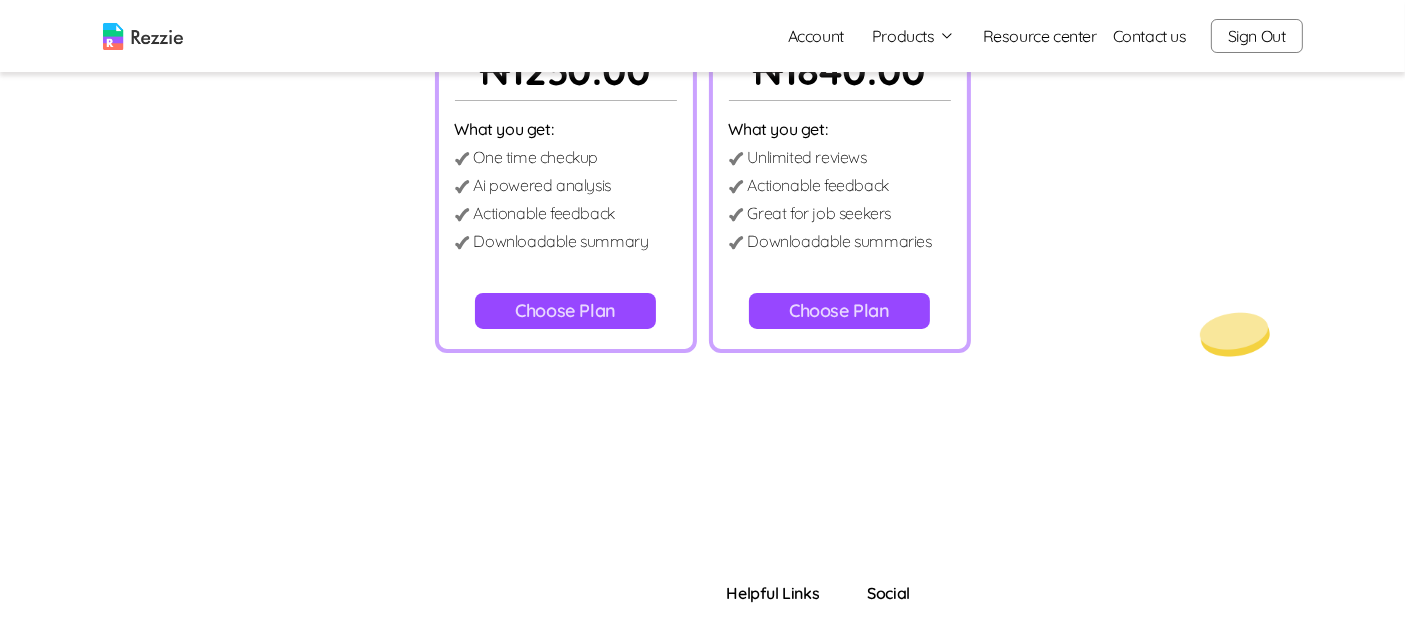 click on "Choose Plan" at bounding box center [565, 311] 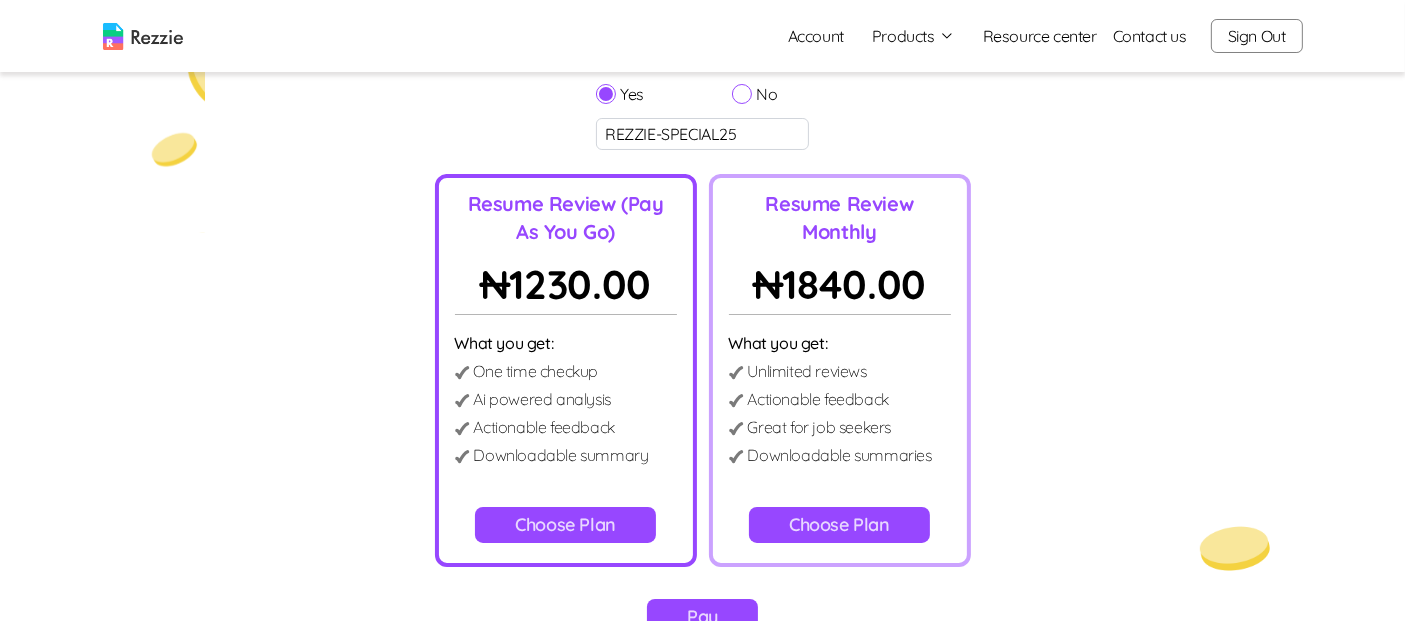 scroll, scrollTop: 266, scrollLeft: 0, axis: vertical 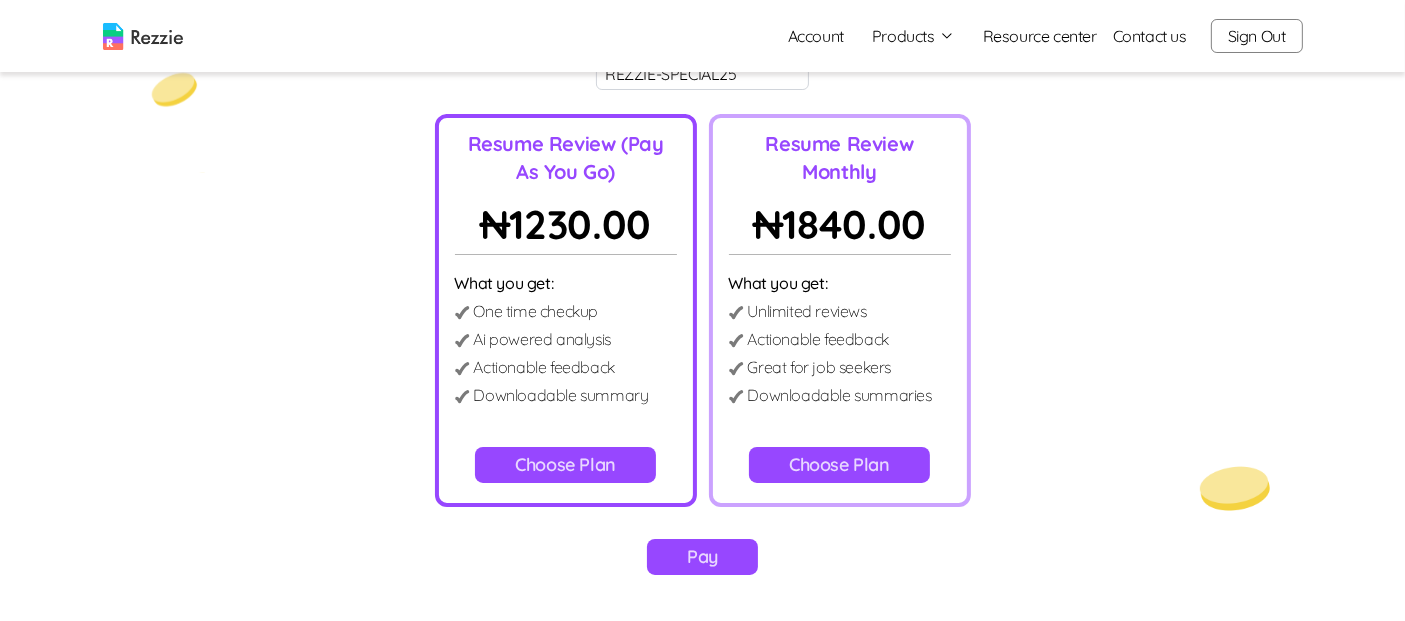 click on "Pay" at bounding box center [702, 557] 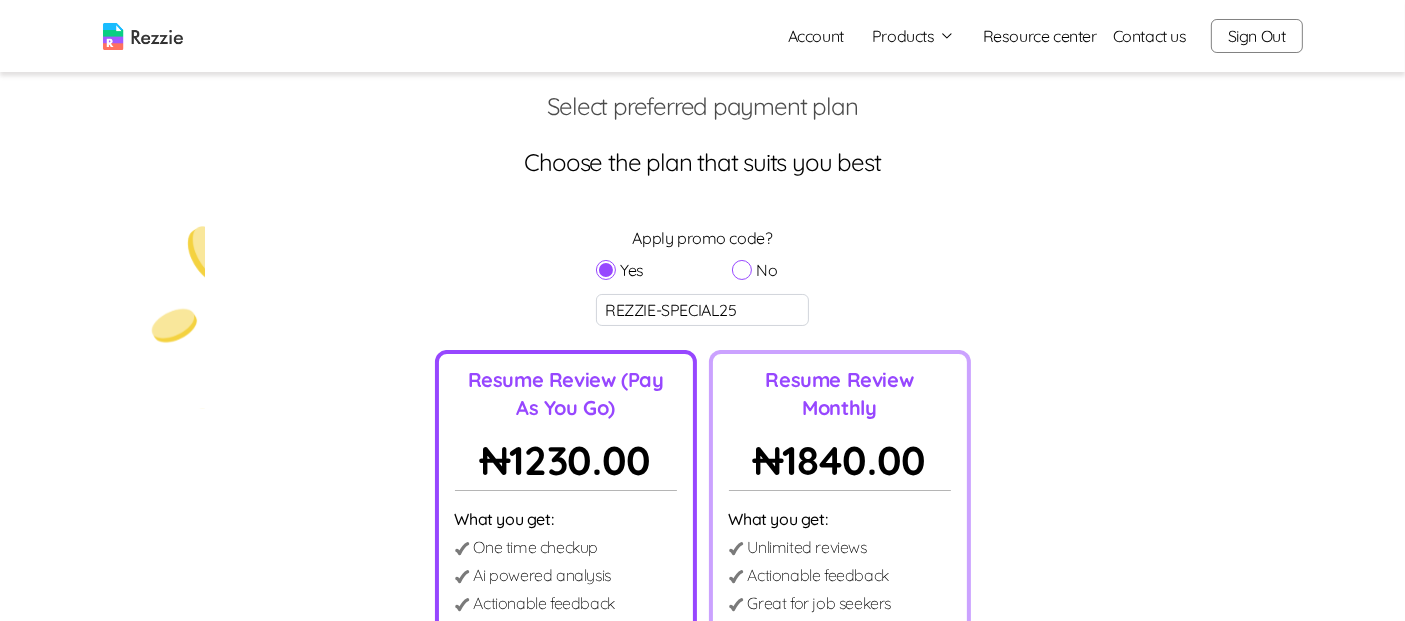 scroll, scrollTop: 0, scrollLeft: 0, axis: both 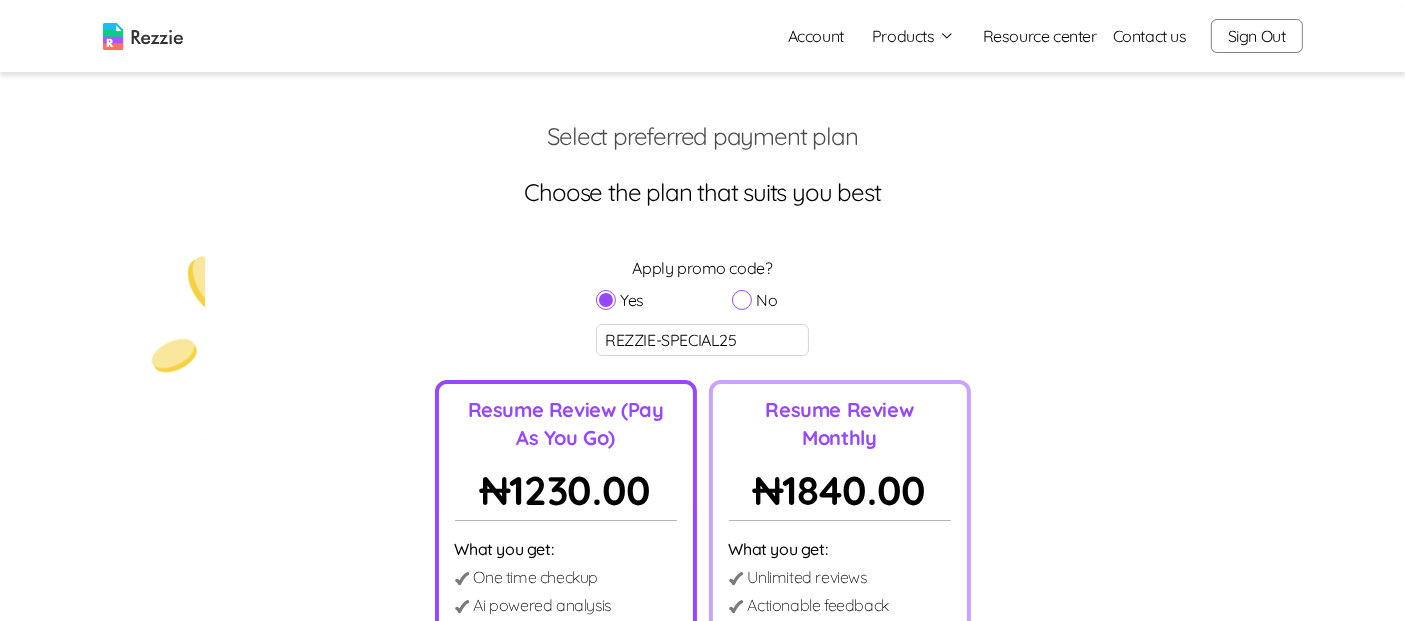 click on "Account" at bounding box center [816, 36] 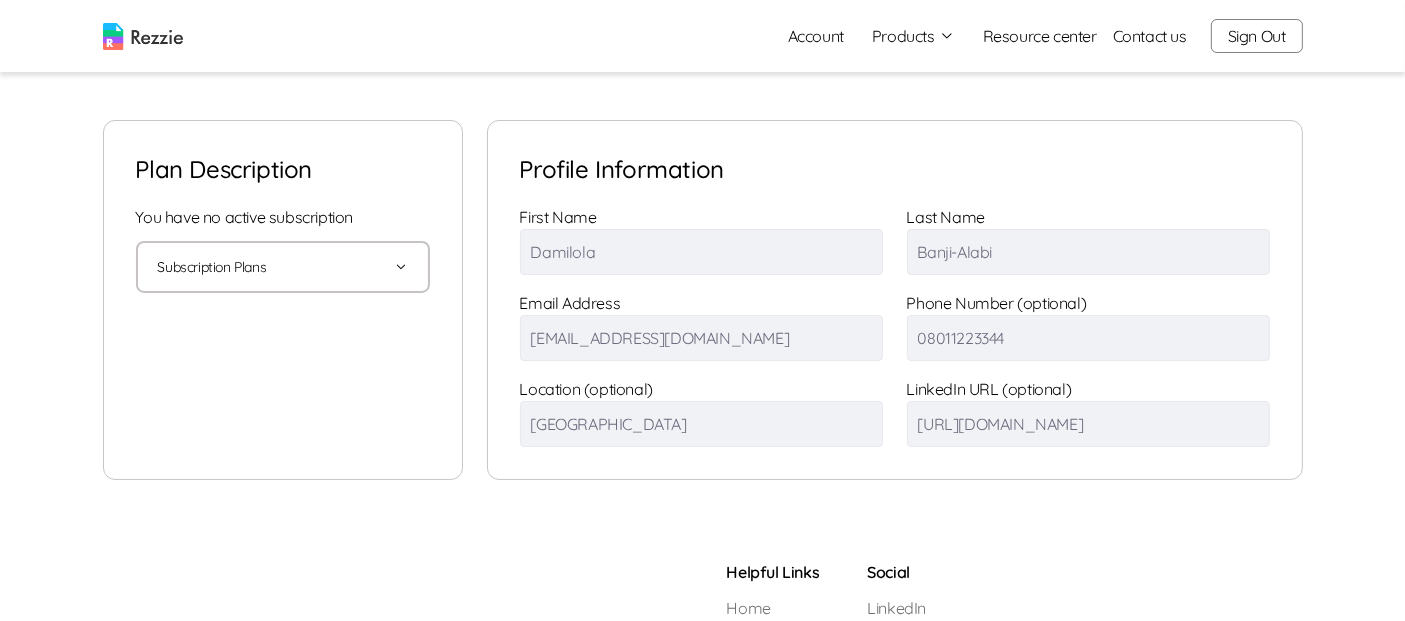 click on "Products" at bounding box center (913, 36) 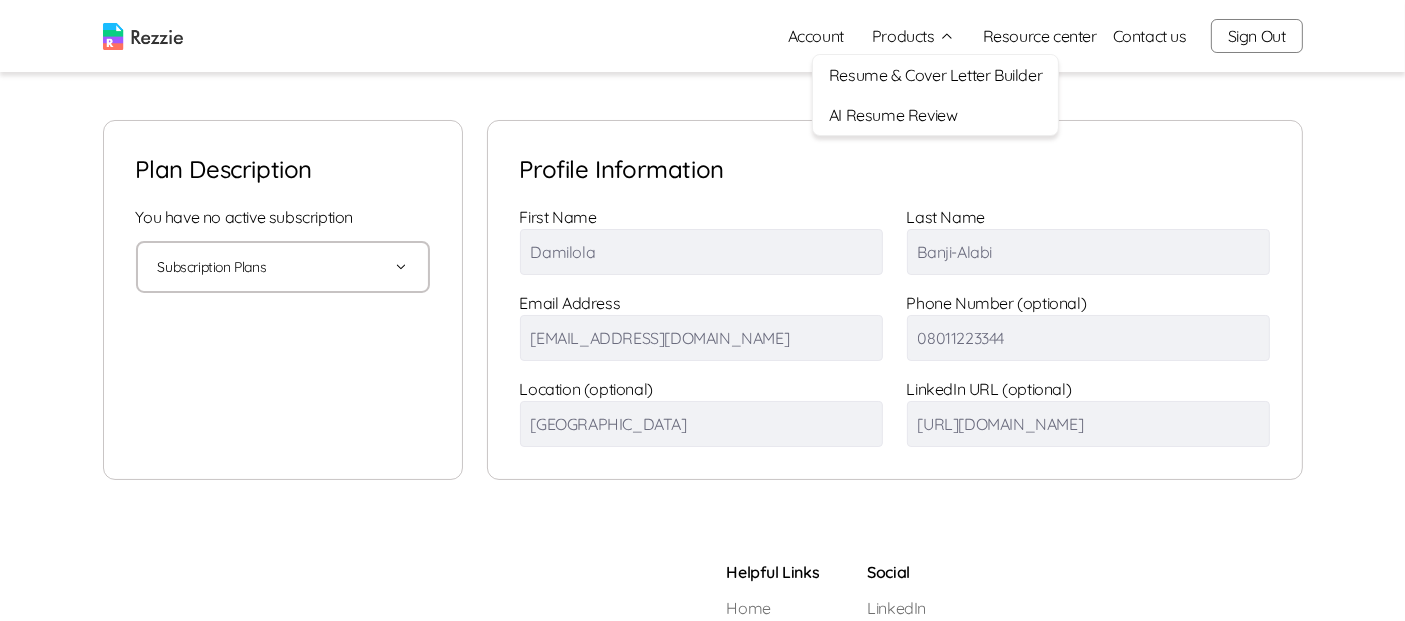 click on "Resume & Cover Letter Builder" at bounding box center (935, 75) 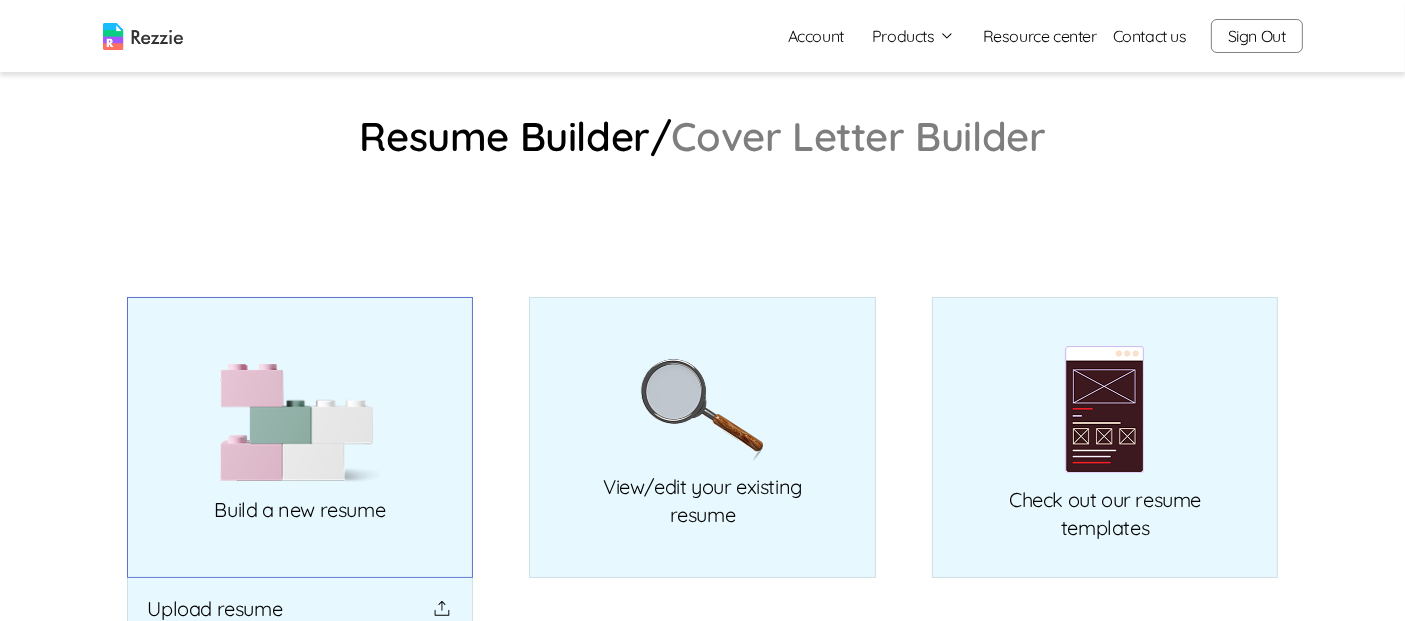 click at bounding box center [300, 423] 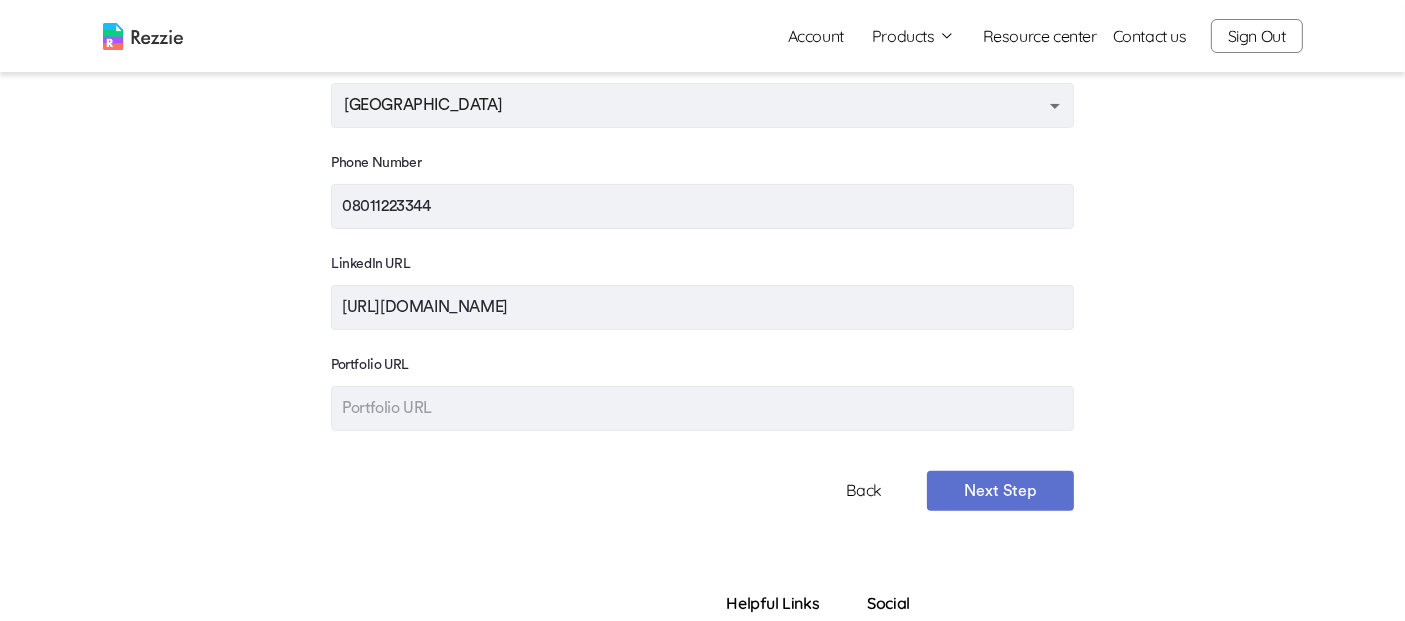 scroll, scrollTop: 632, scrollLeft: 0, axis: vertical 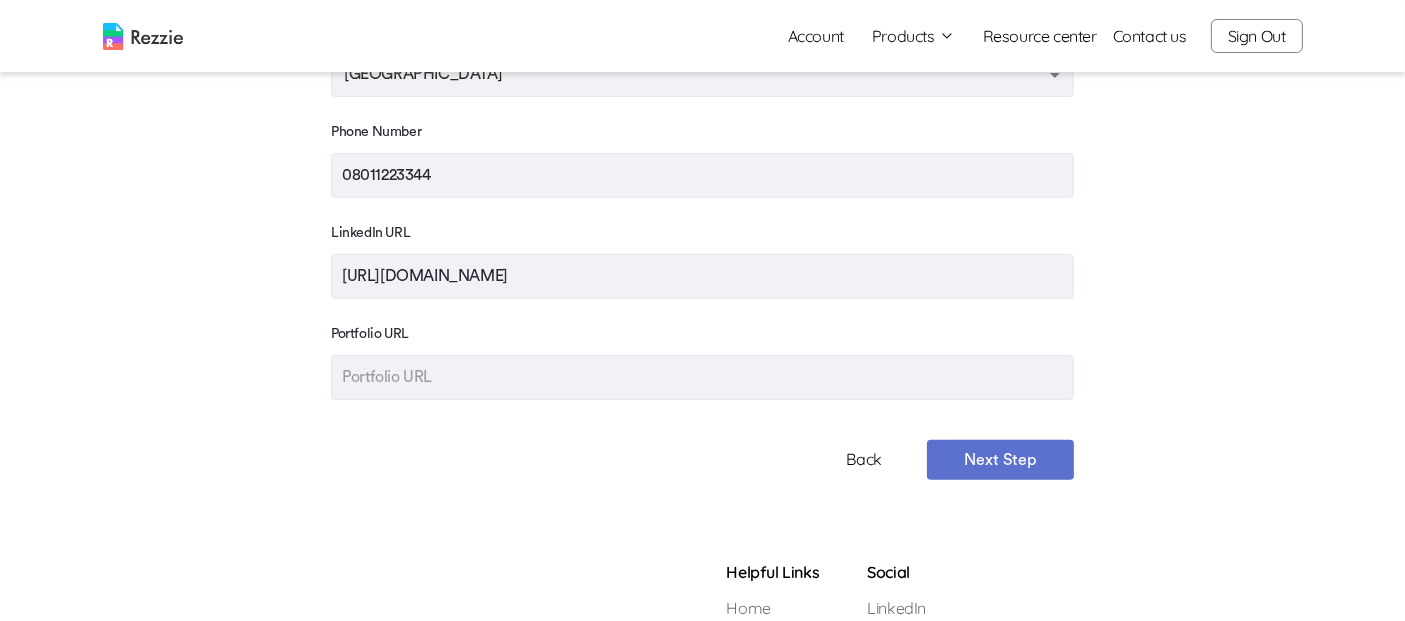 click on "08011223344" at bounding box center [702, 175] 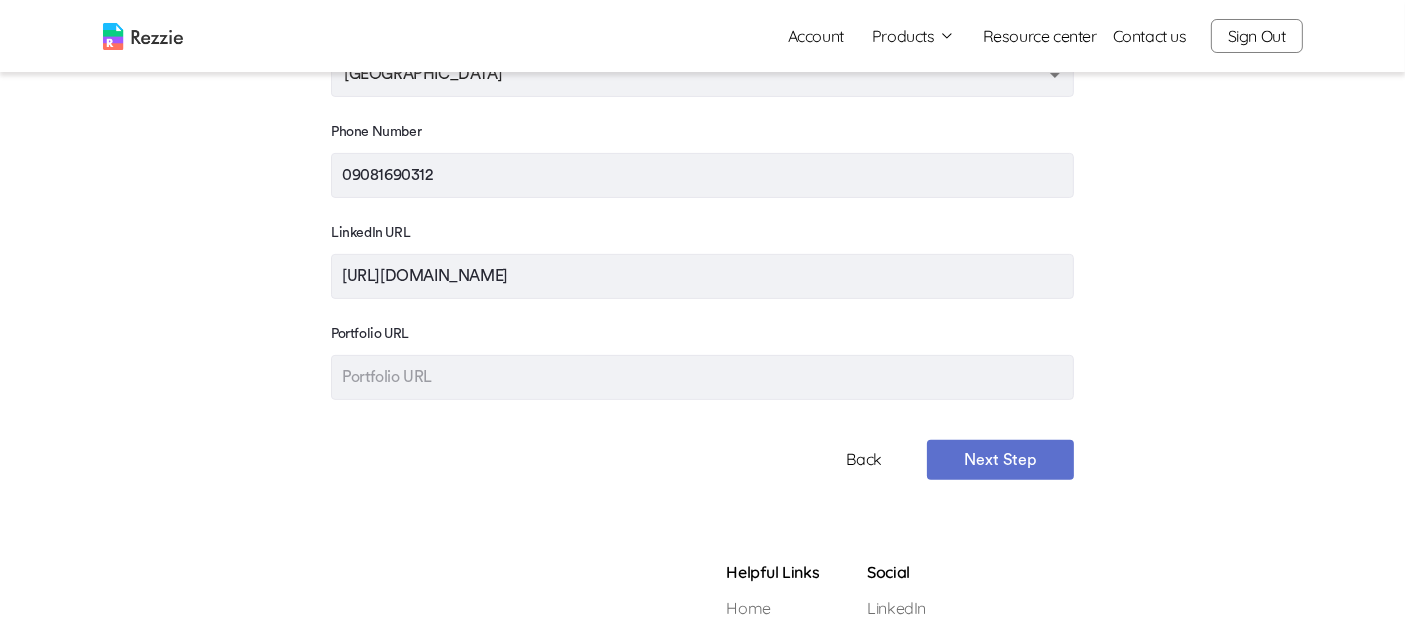 type on "09081690312" 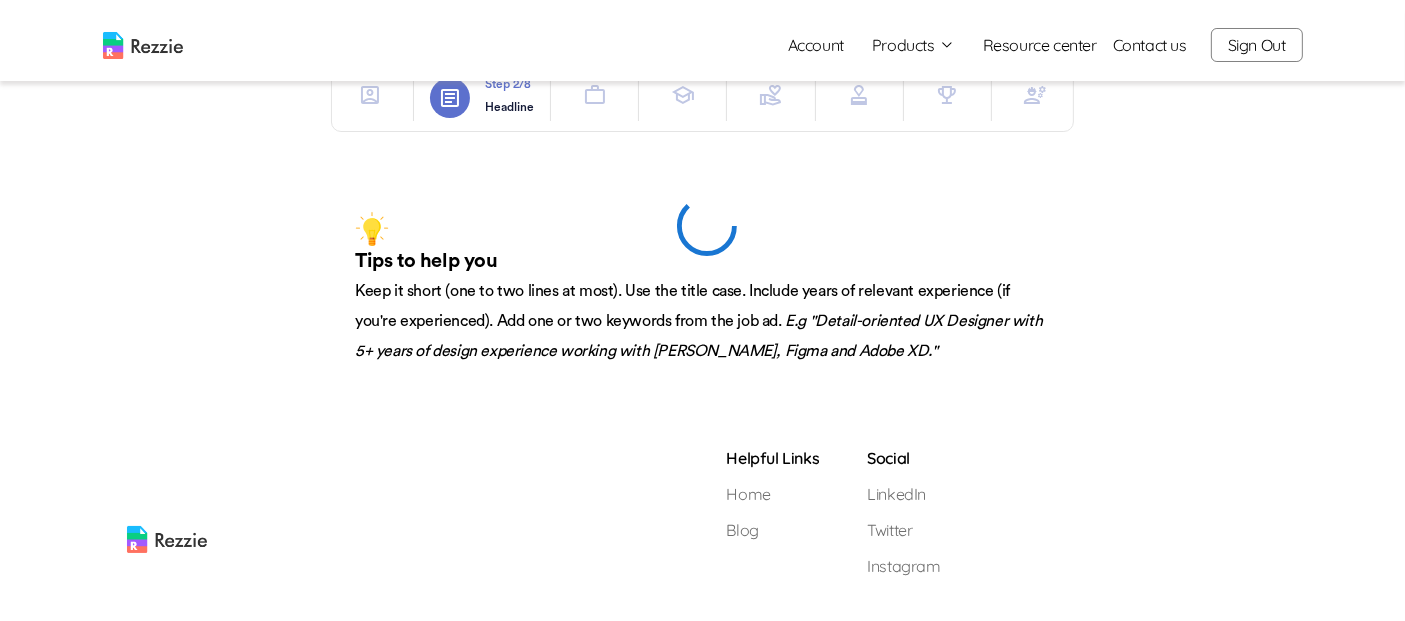 scroll, scrollTop: 0, scrollLeft: 0, axis: both 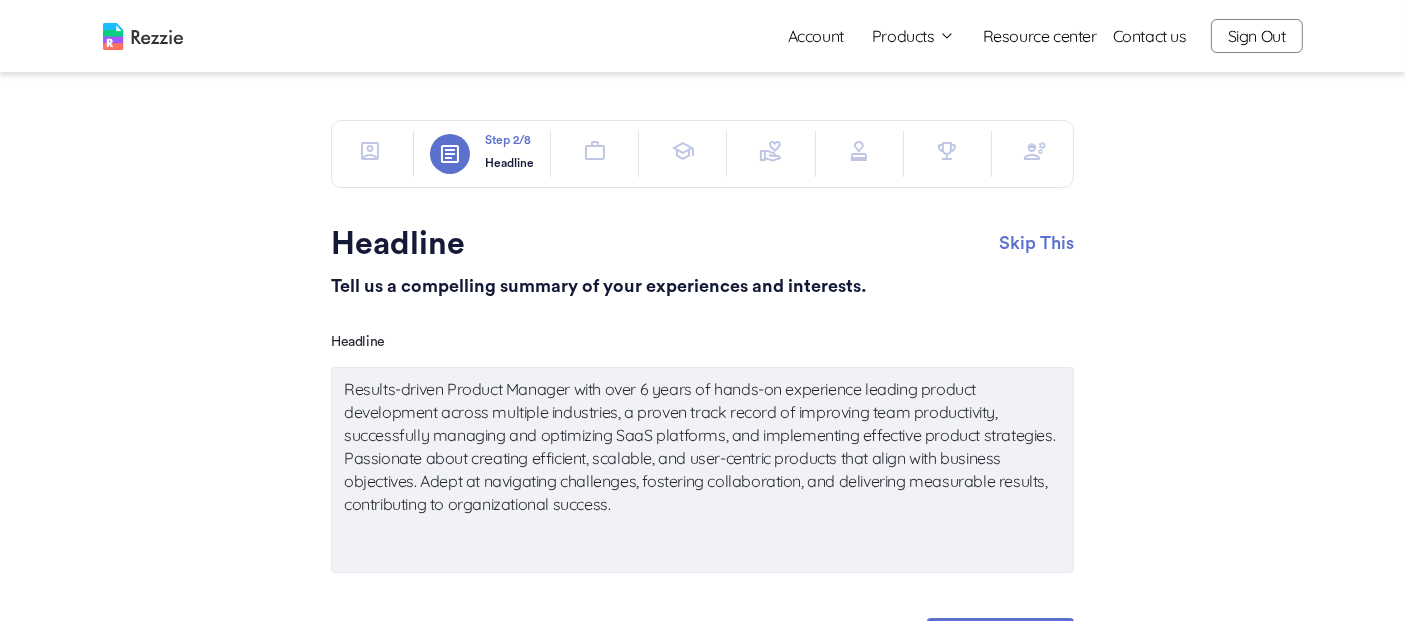 click 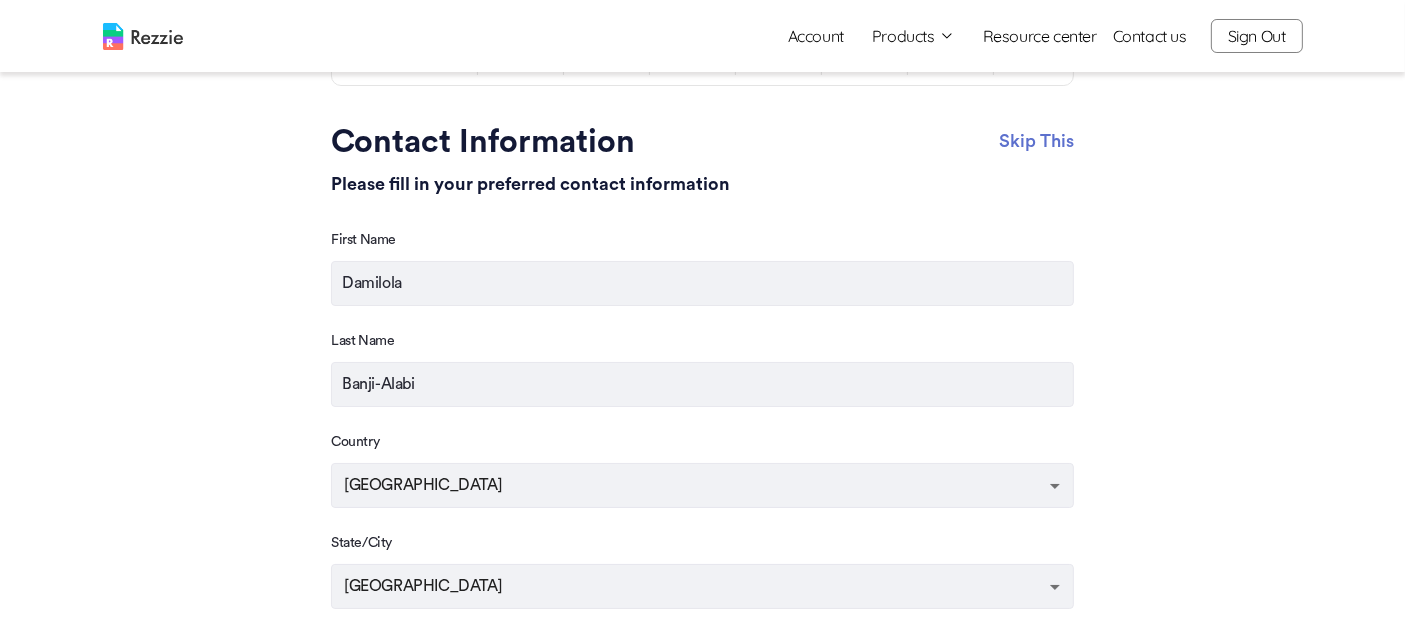 scroll, scrollTop: 0, scrollLeft: 0, axis: both 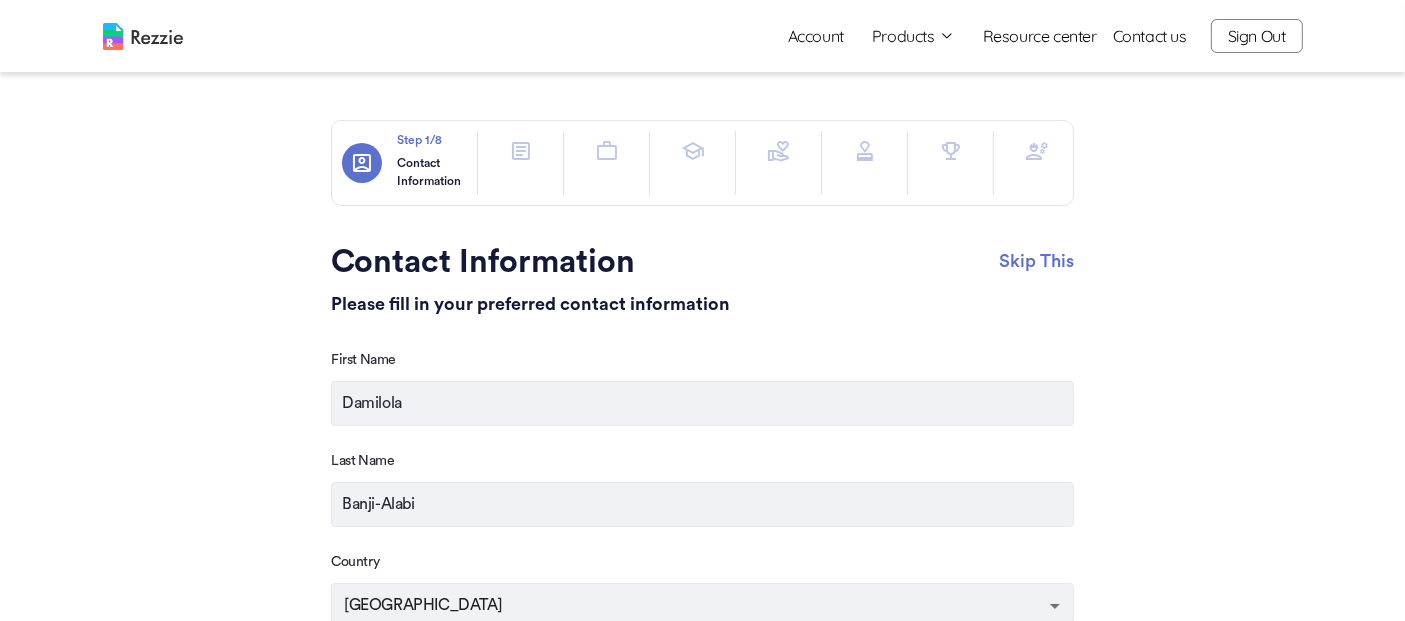 click on "Account" at bounding box center (816, 36) 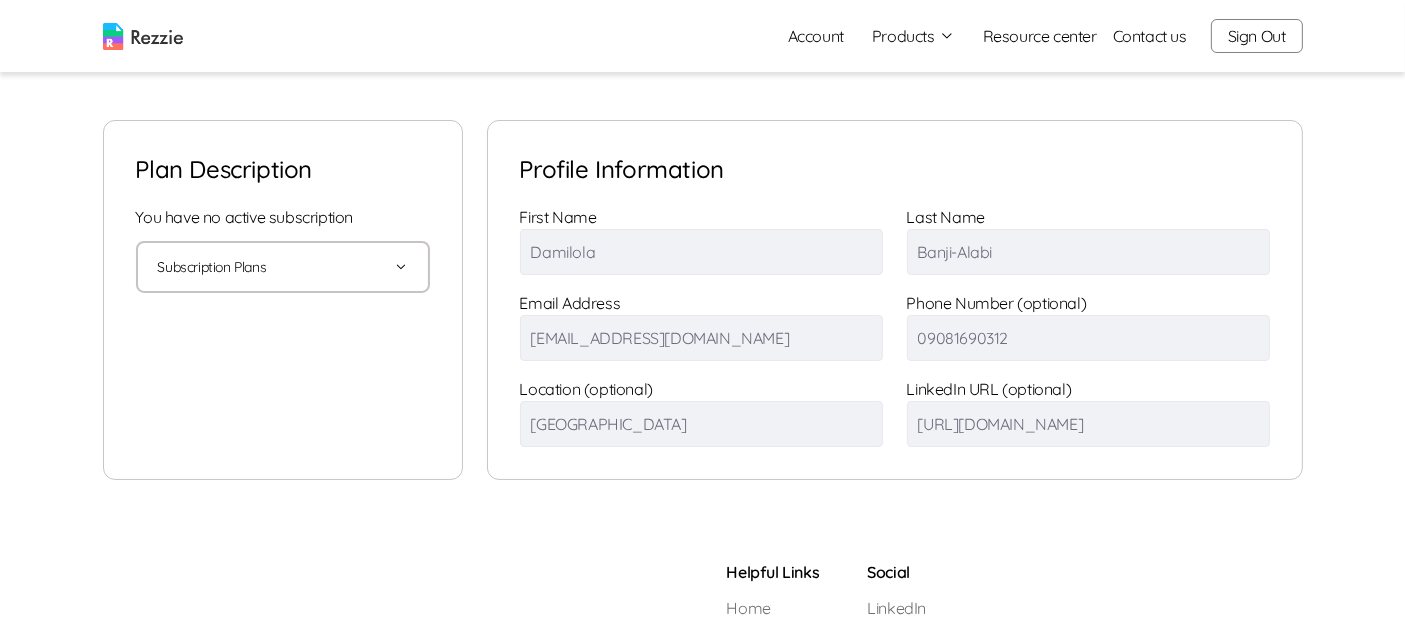 click on "Subscription Plans" at bounding box center [283, 267] 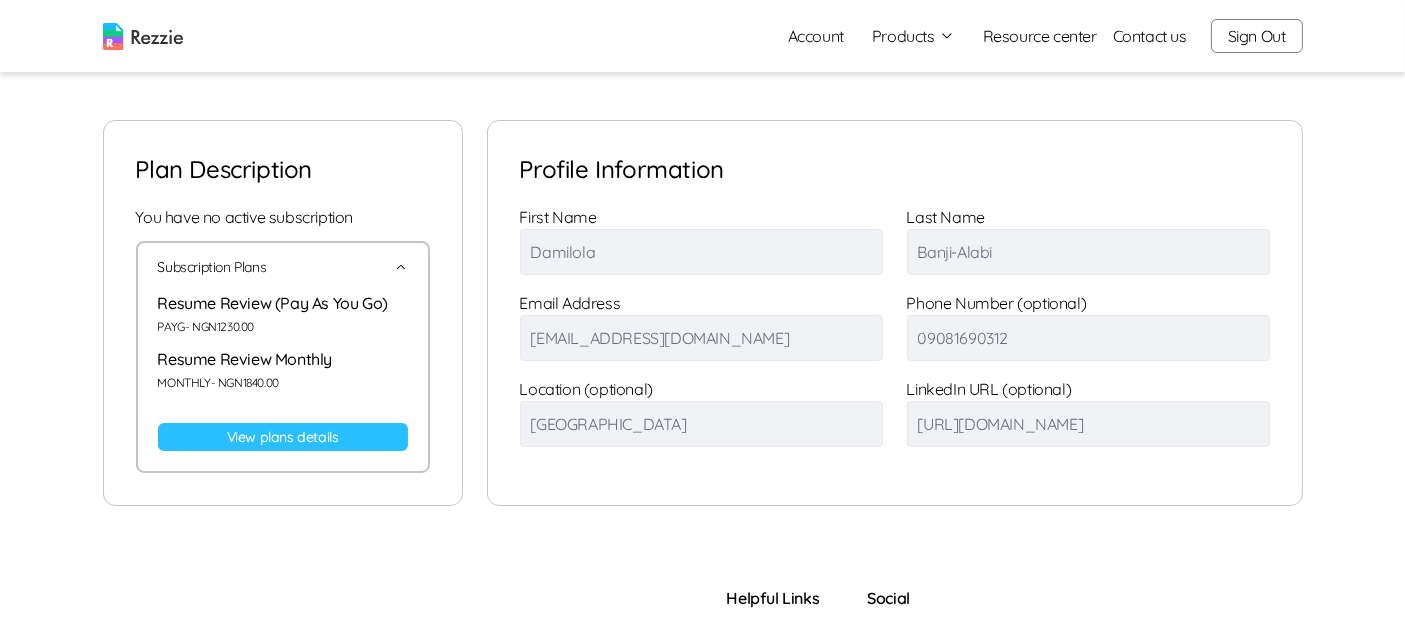 click on "Subscription Plans" at bounding box center [283, 267] 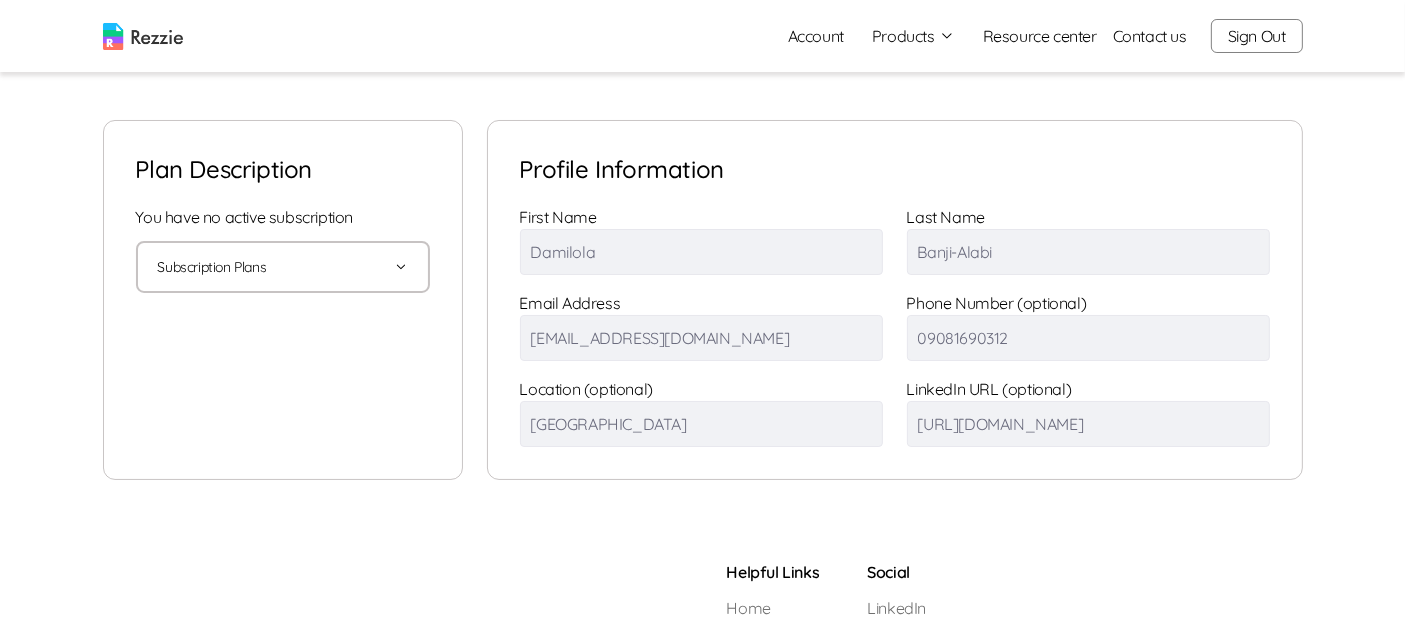 click on "Subscription Plans" at bounding box center [283, 267] 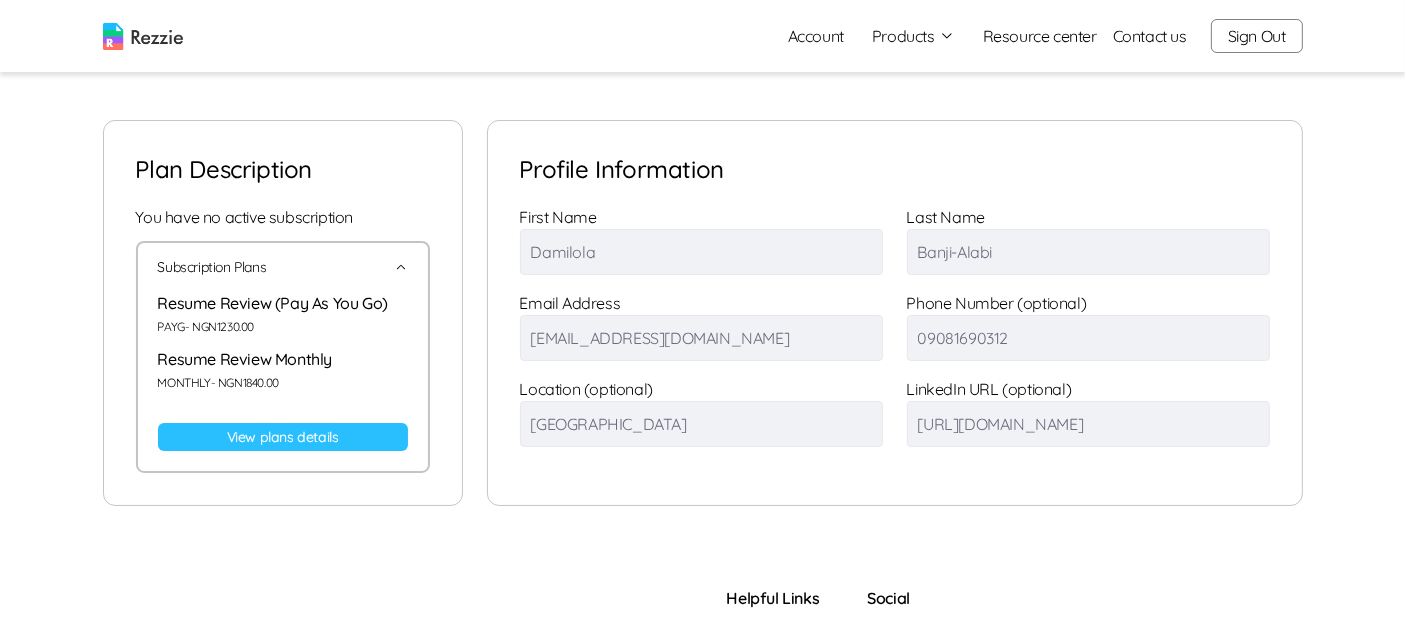 click on "Subscription Plans" at bounding box center (283, 267) 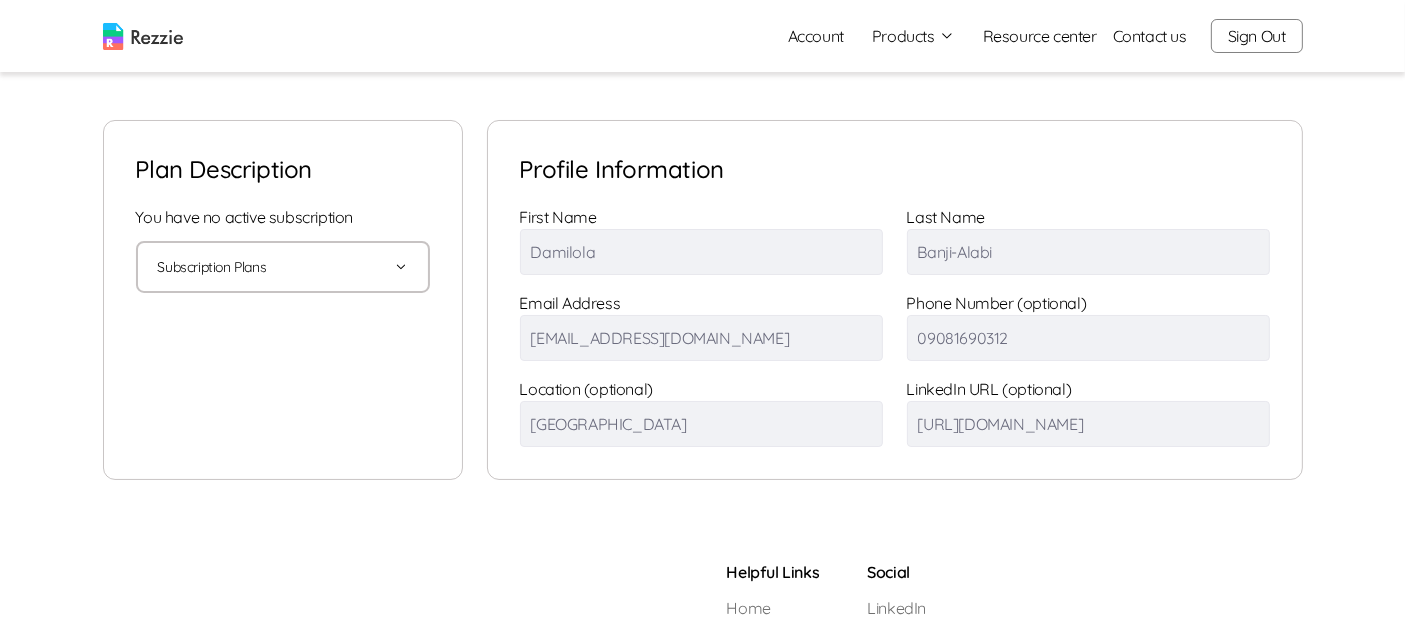 click at bounding box center [143, 36] 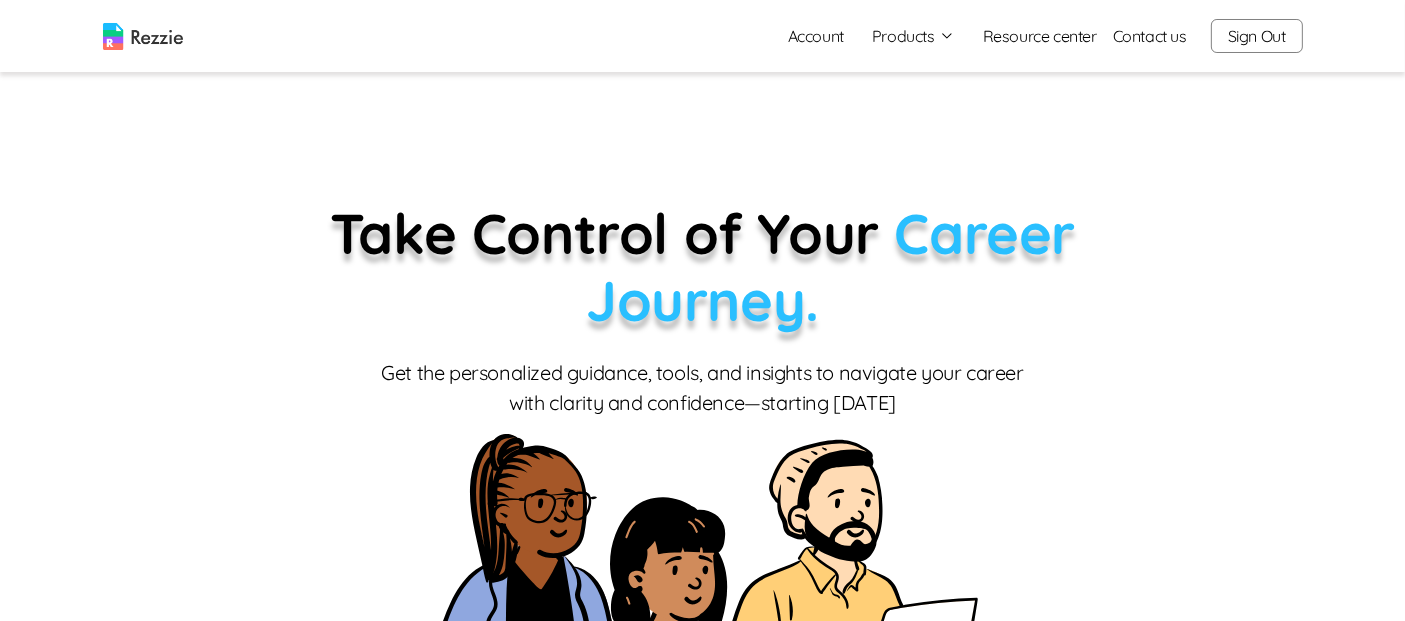 click on "Products" at bounding box center (913, 36) 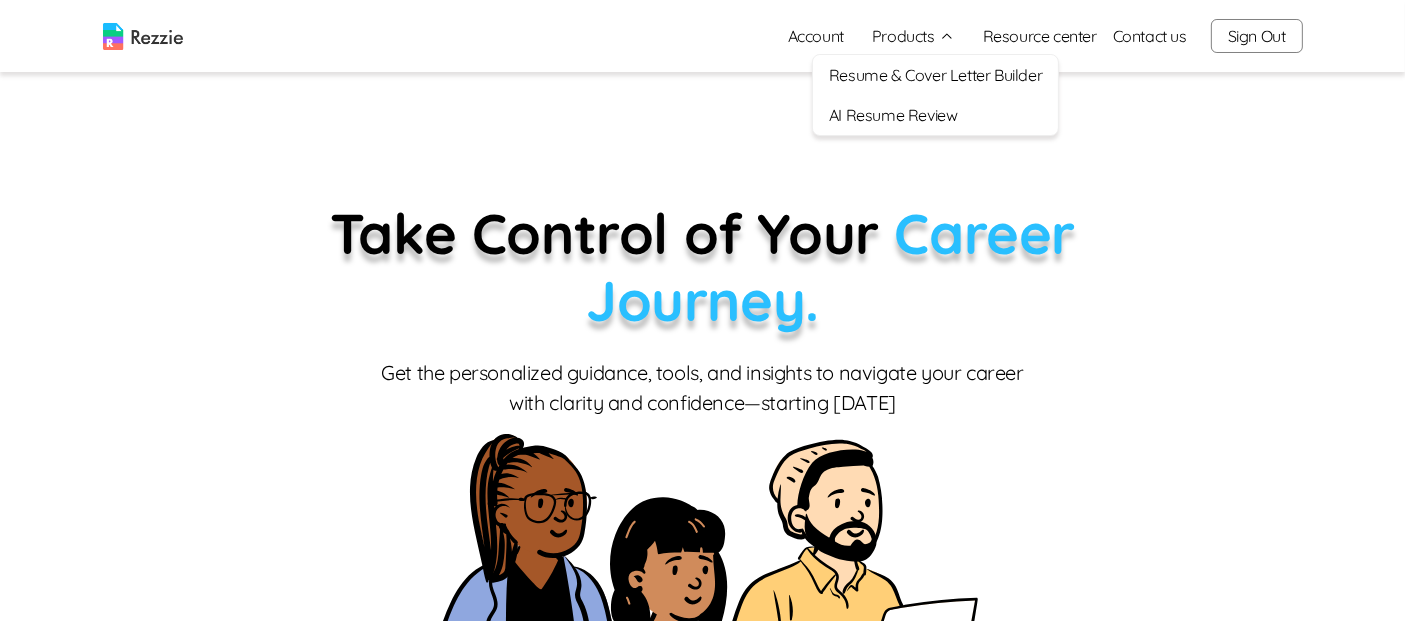 click on "Products" at bounding box center [913, 36] 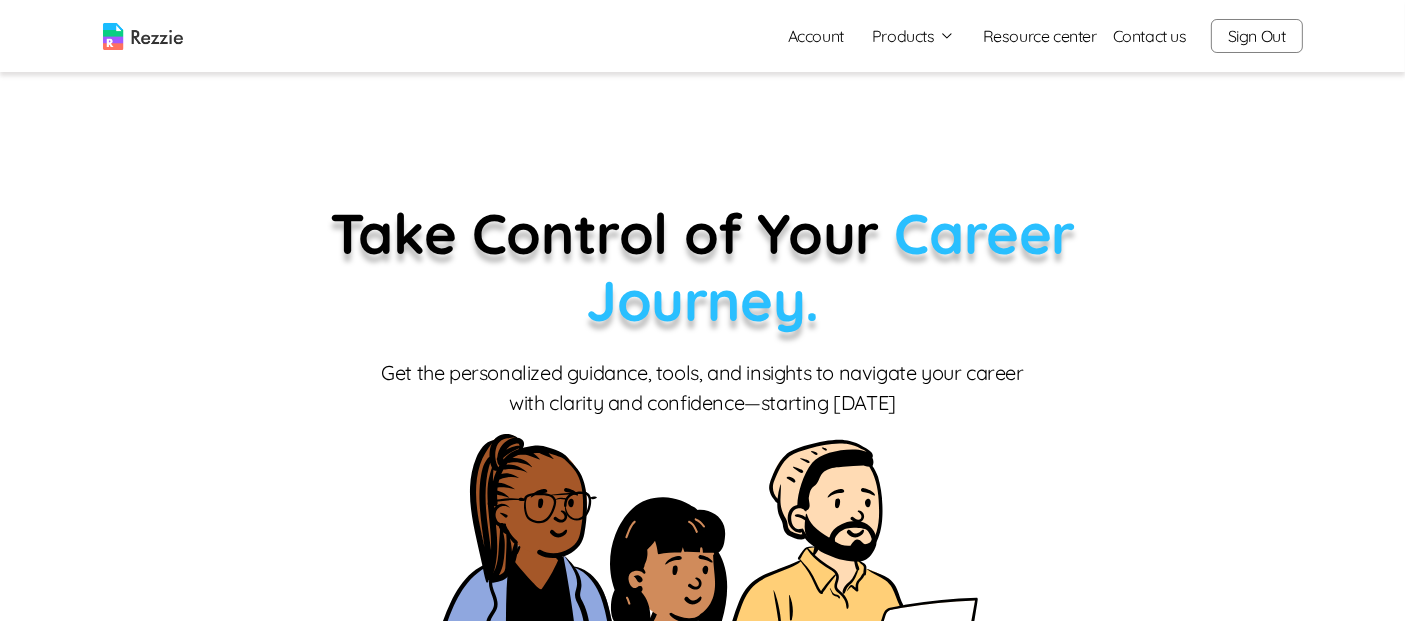 click on "Products" at bounding box center [913, 36] 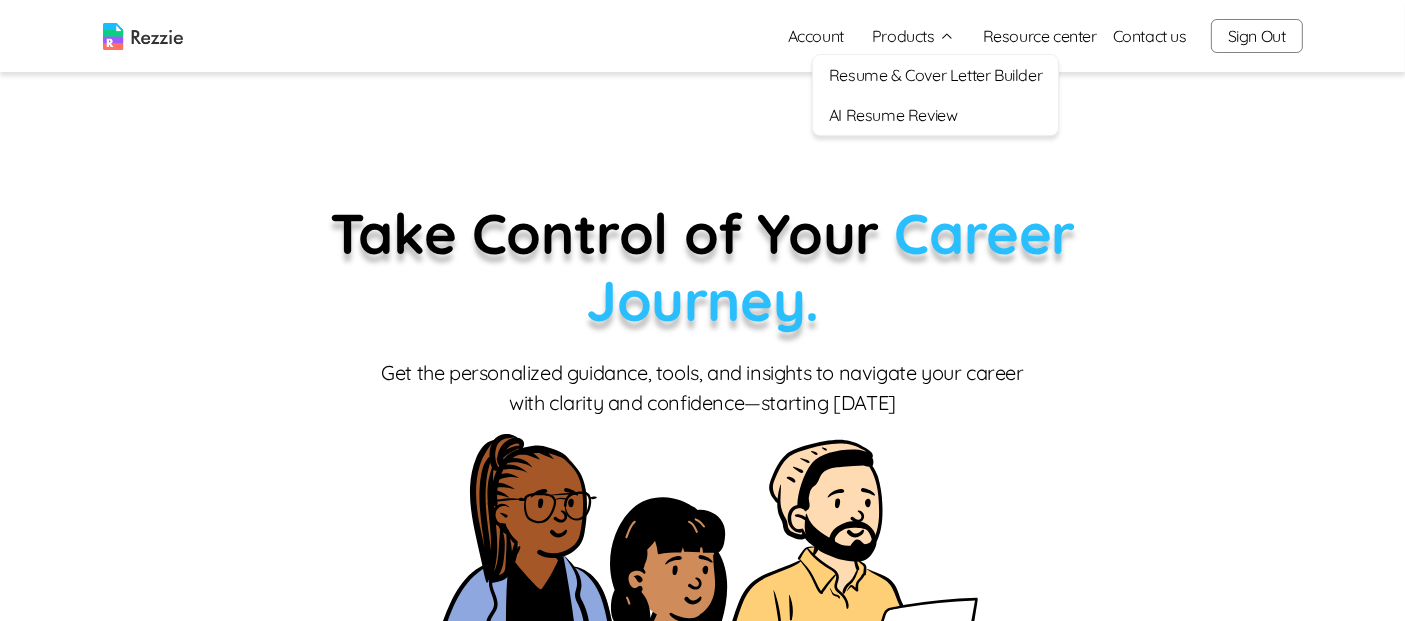 click on "AI Resume Review" at bounding box center (935, 115) 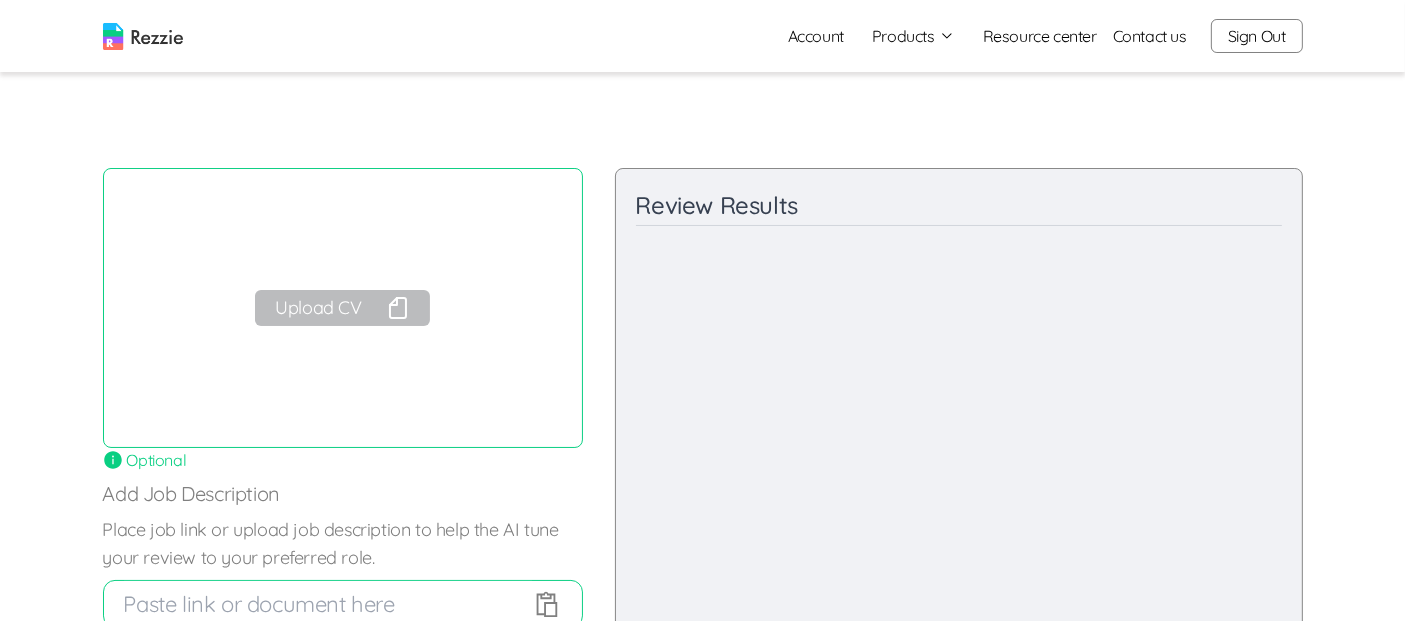 click 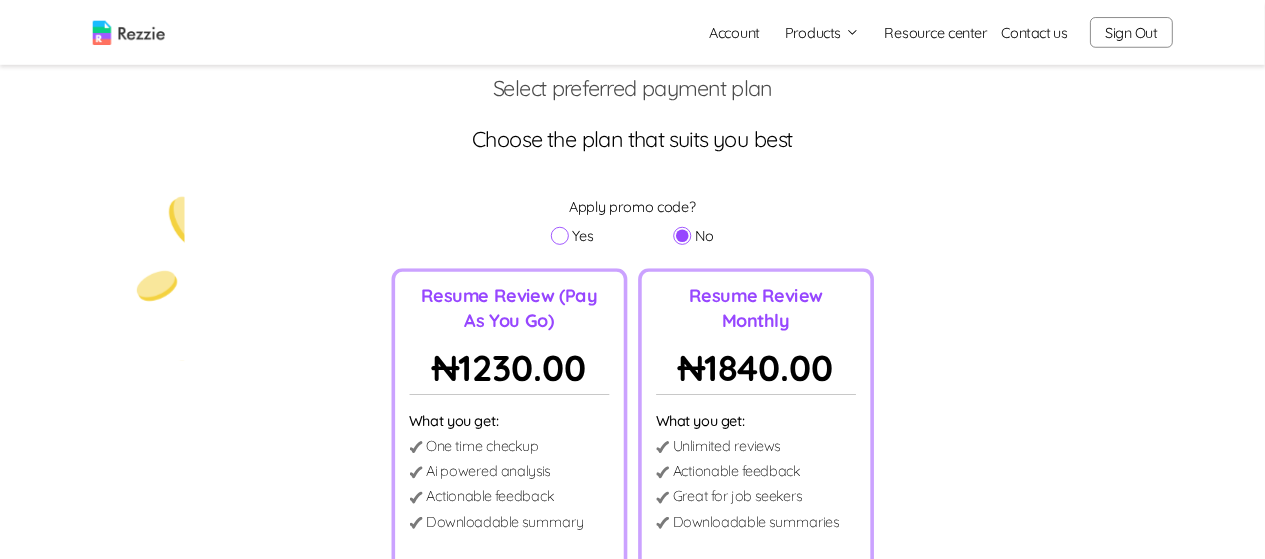 scroll, scrollTop: 0, scrollLeft: 0, axis: both 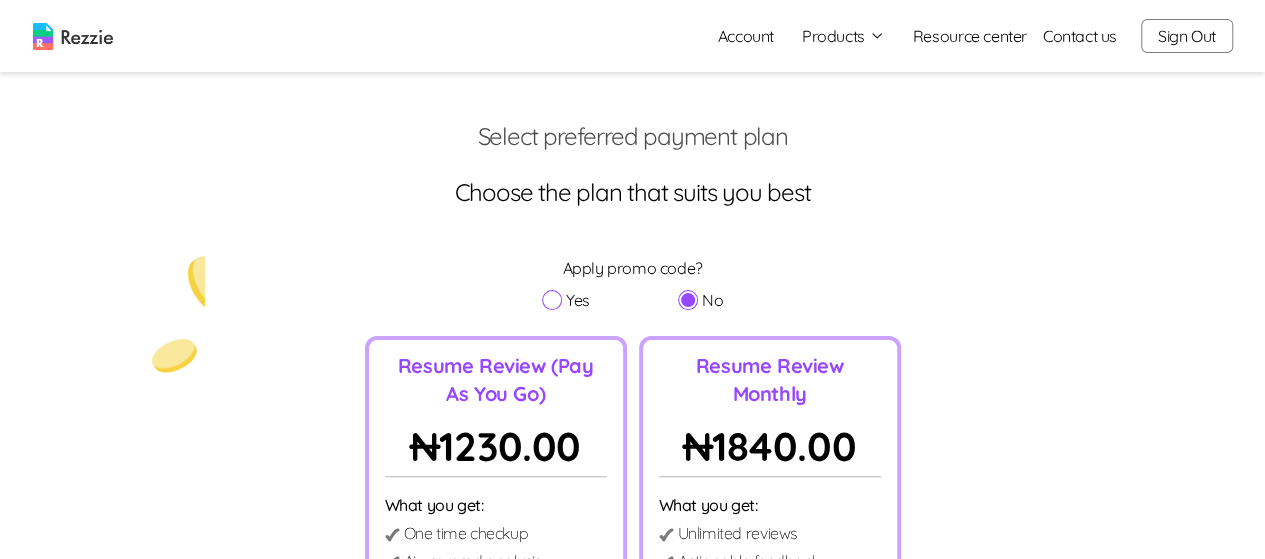 click on "Products" at bounding box center (843, 36) 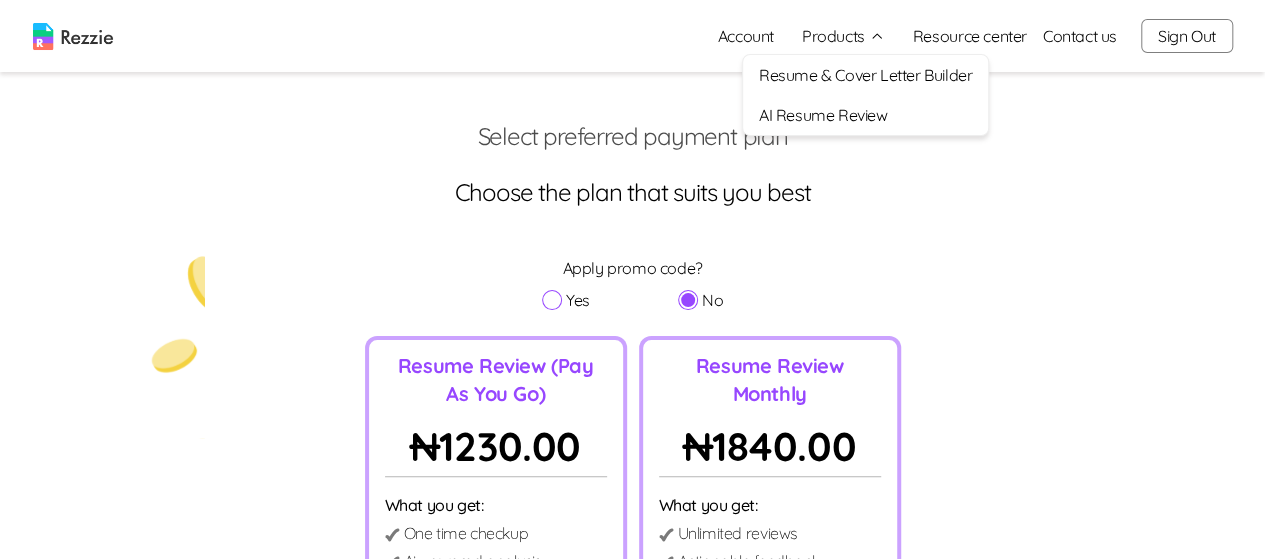 click on "Resume & Cover Letter Builder" at bounding box center [865, 75] 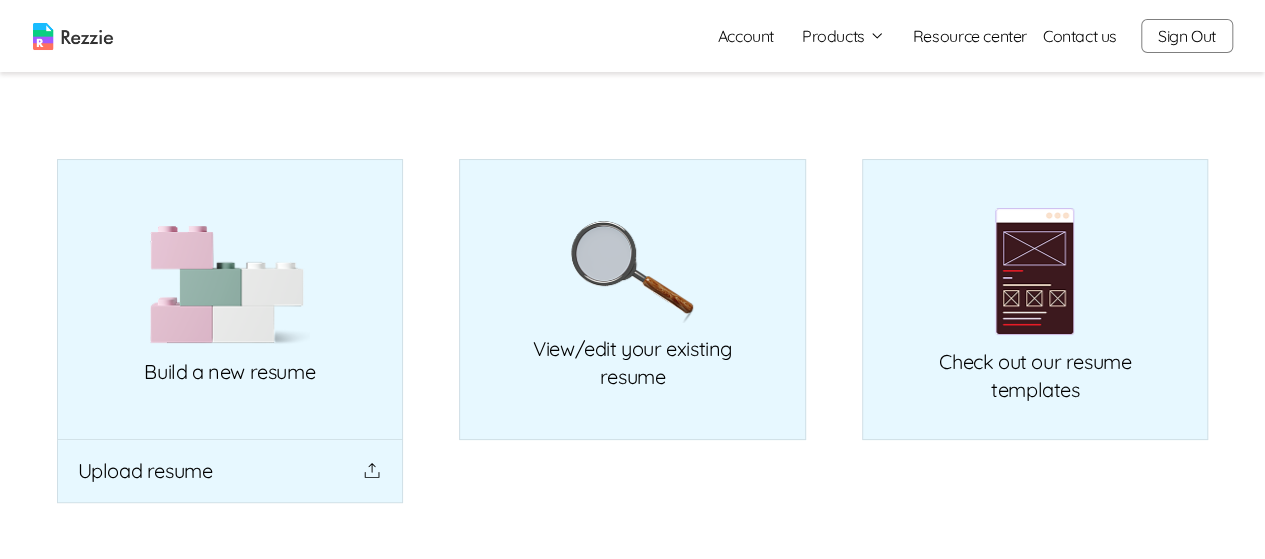 scroll, scrollTop: 142, scrollLeft: 0, axis: vertical 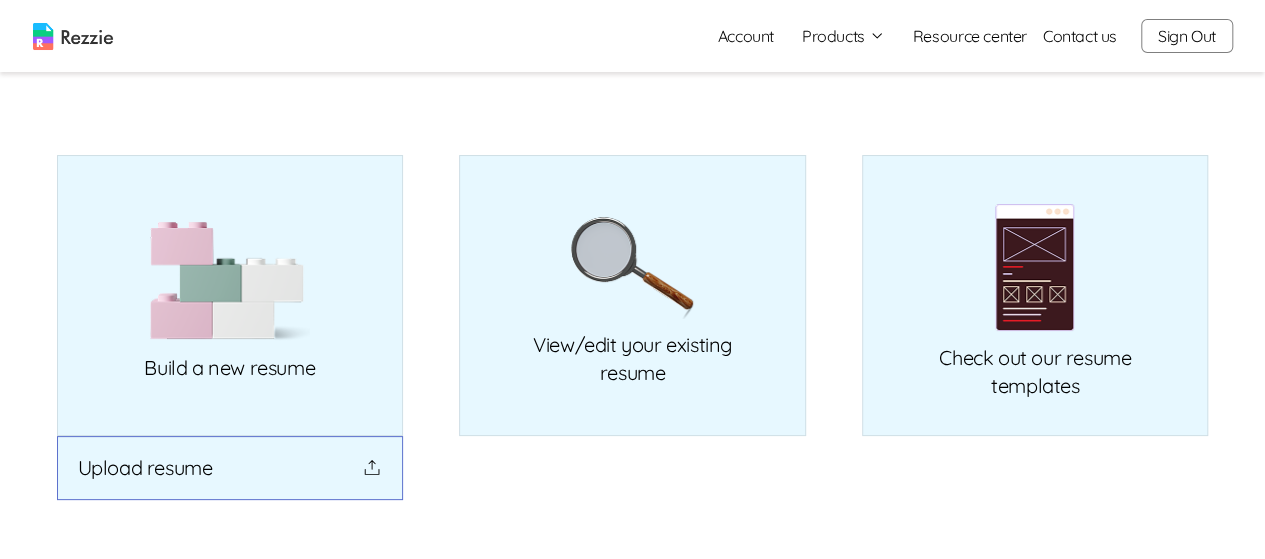 click on "Upload resume" at bounding box center (230, 468) 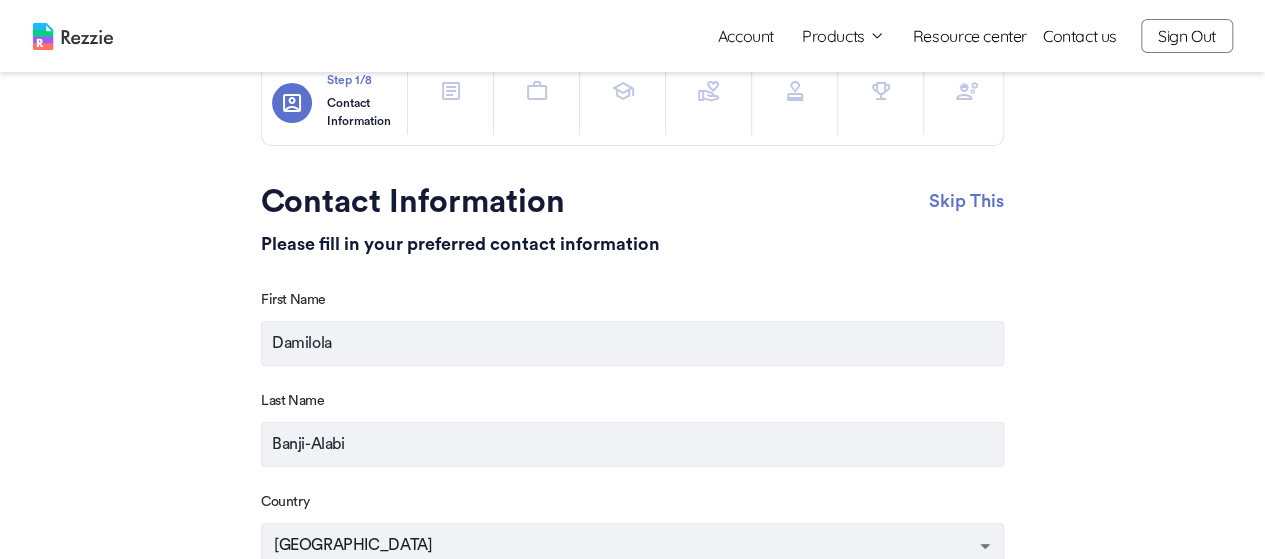 scroll, scrollTop: 0, scrollLeft: 0, axis: both 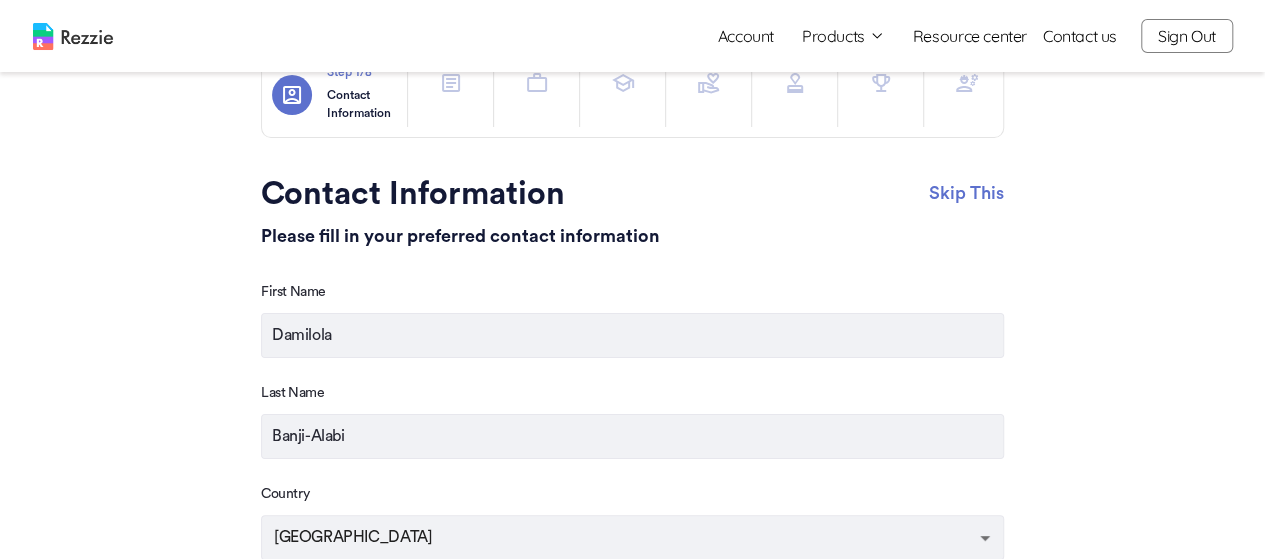 click at bounding box center (450, 95) 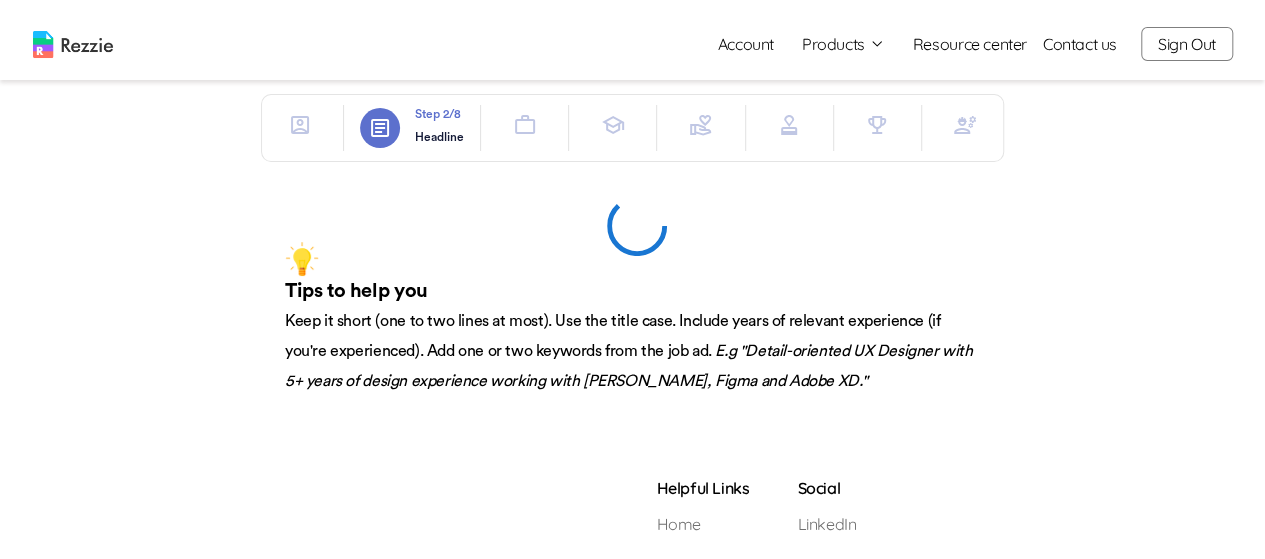 scroll, scrollTop: 0, scrollLeft: 0, axis: both 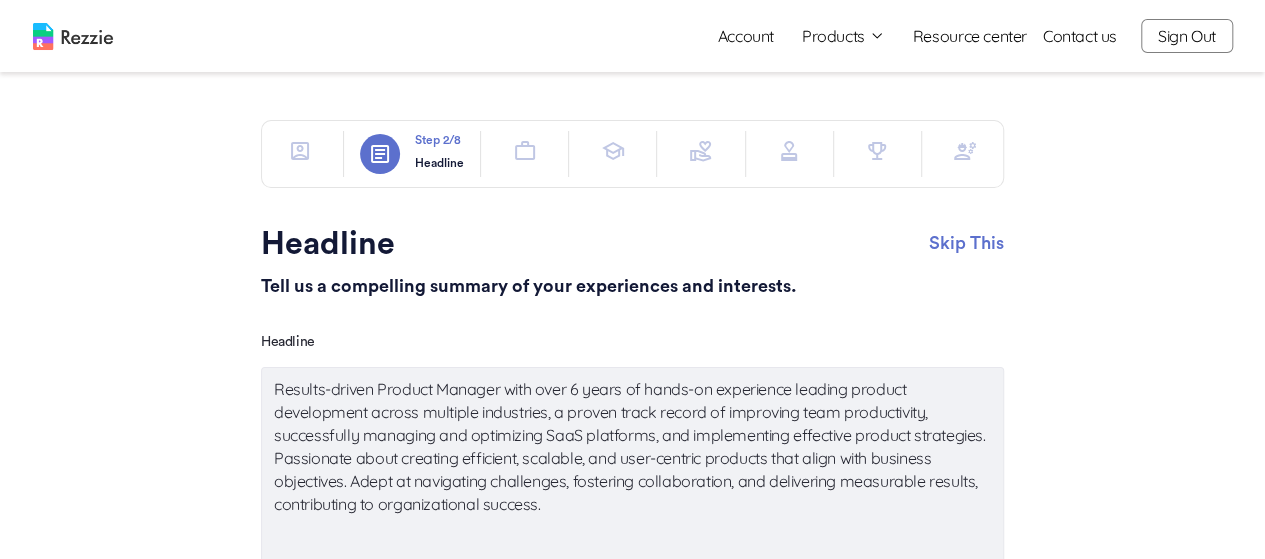 click on "Sign Out" at bounding box center (1187, 36) 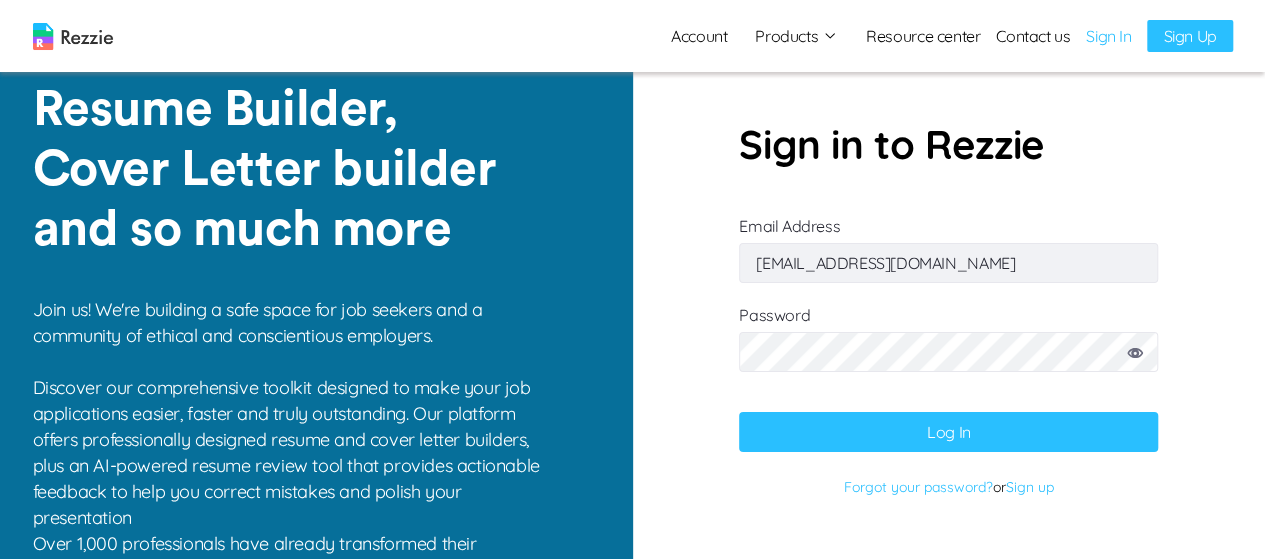 click on "[EMAIL_ADDRESS][DOMAIN_NAME]" at bounding box center [948, 263] 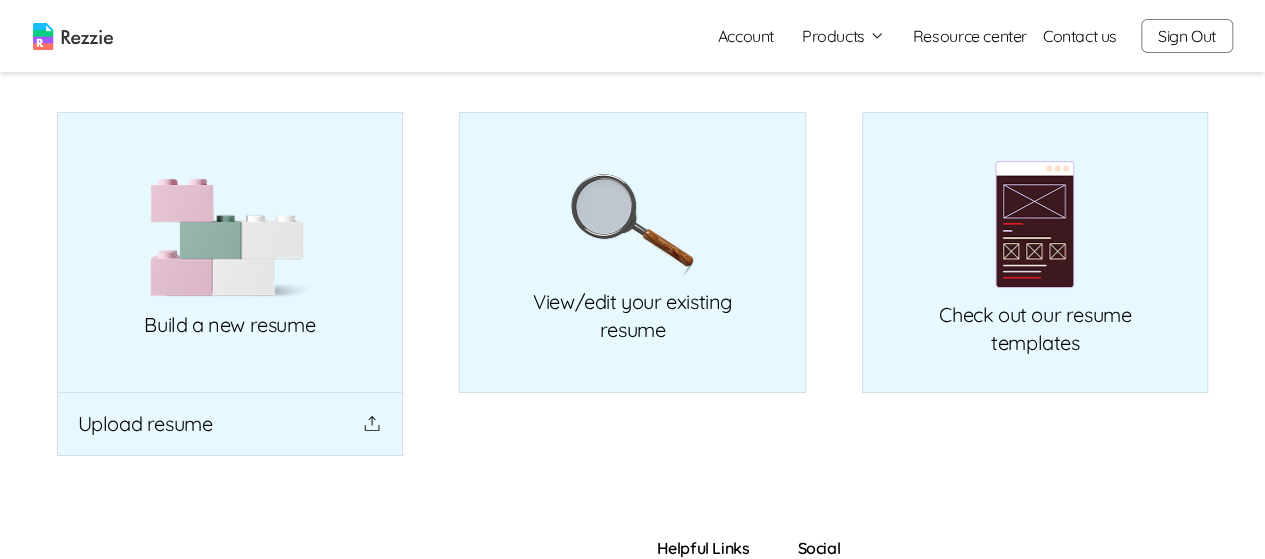 scroll, scrollTop: 187, scrollLeft: 0, axis: vertical 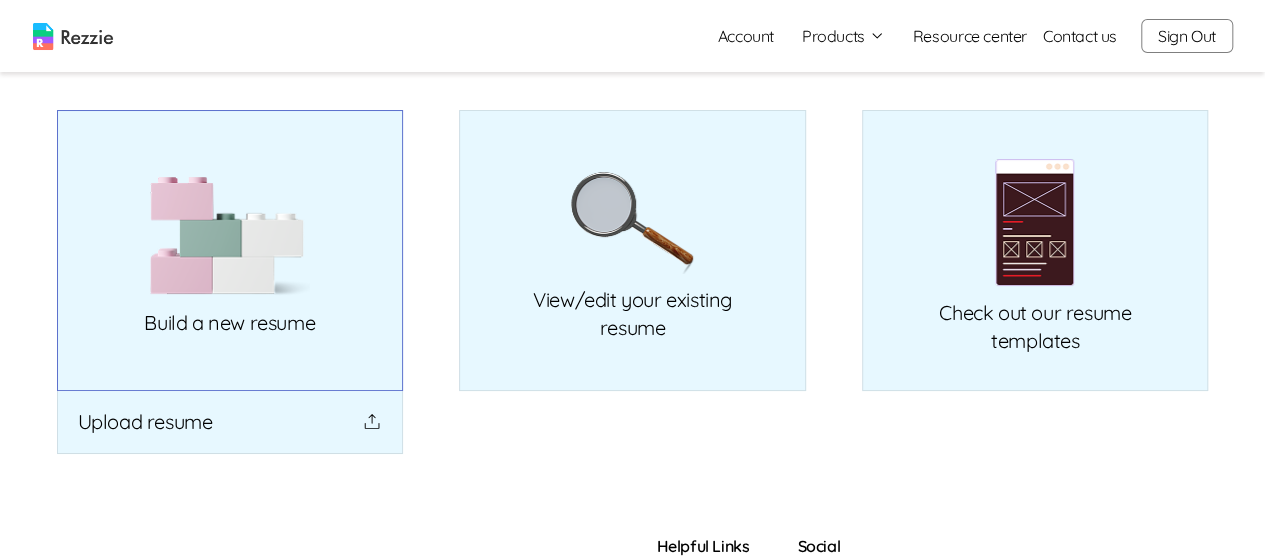 click on "Build a new resume" at bounding box center (230, 250) 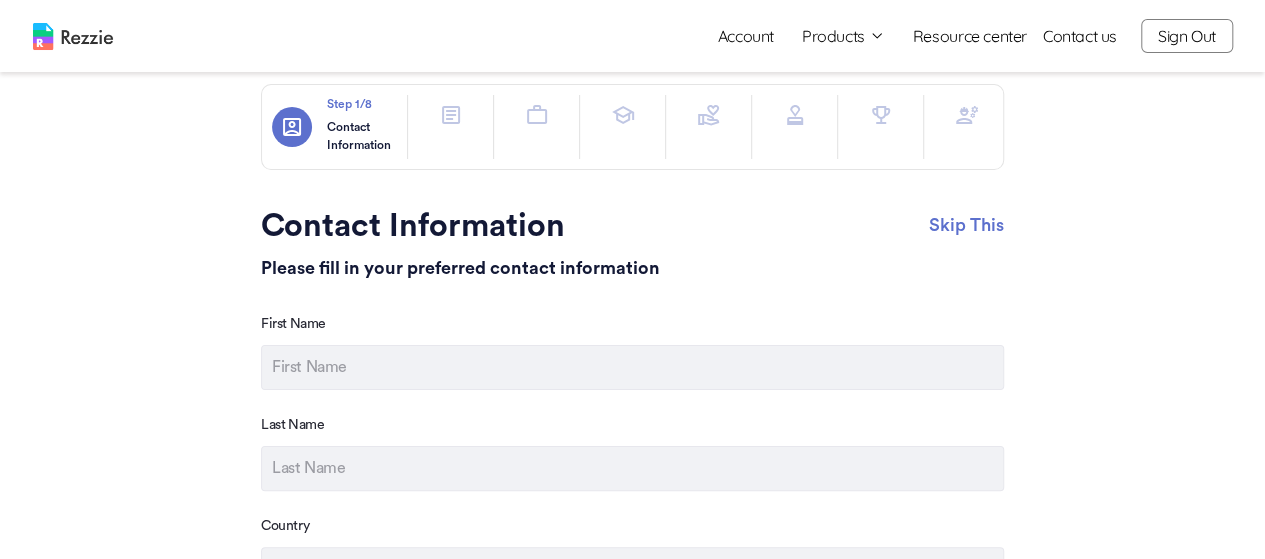 scroll, scrollTop: 0, scrollLeft: 0, axis: both 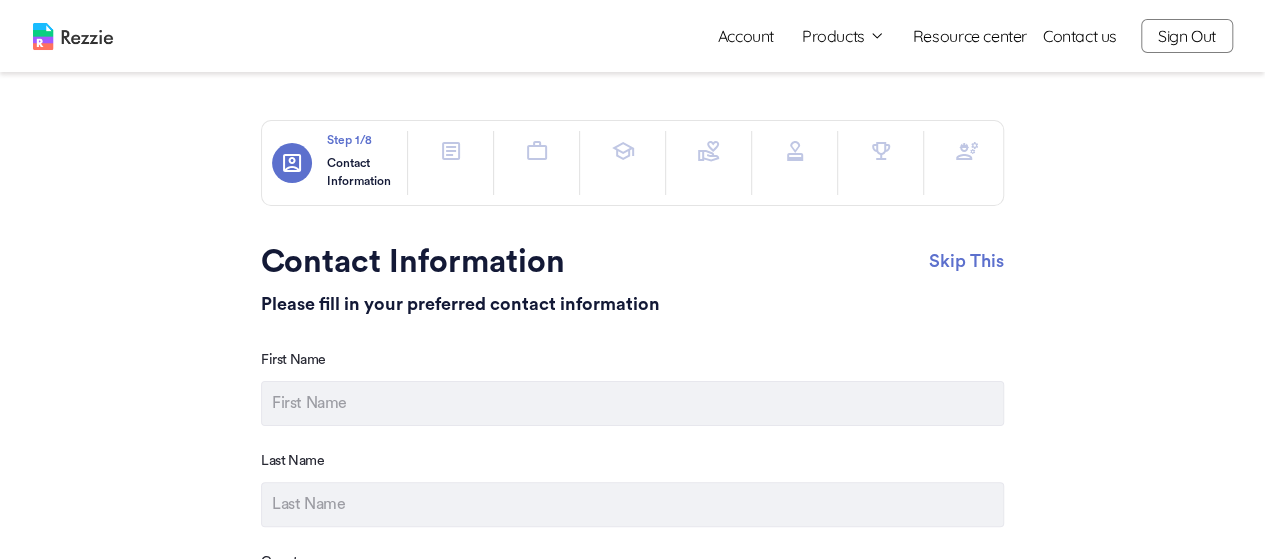 click on "Products" at bounding box center [843, 36] 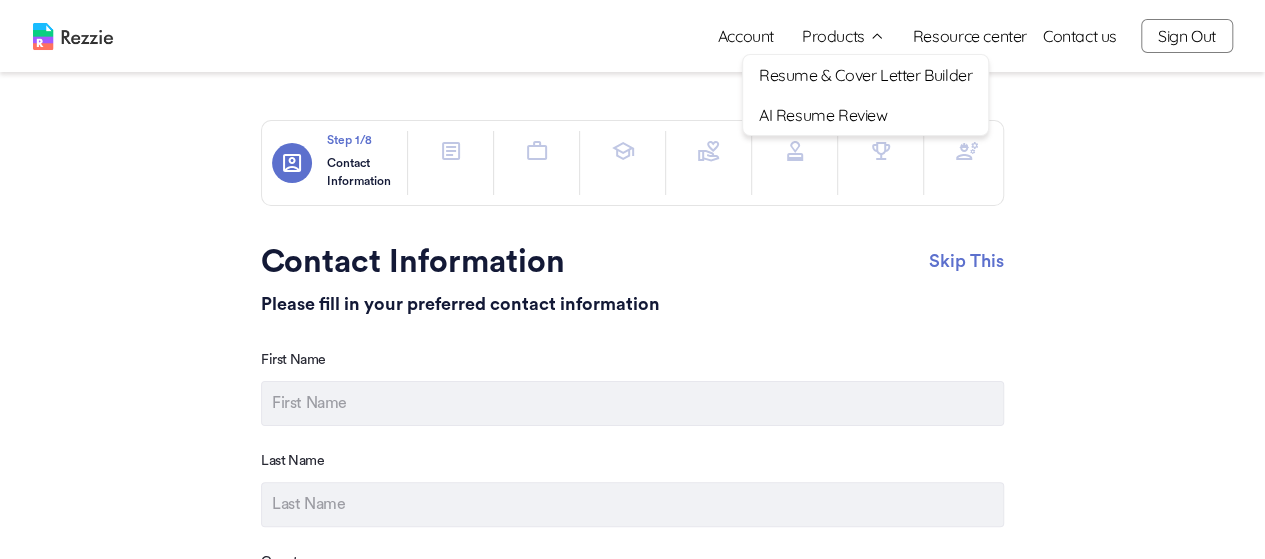 click on "Resume & Cover Letter Builder" at bounding box center (865, 75) 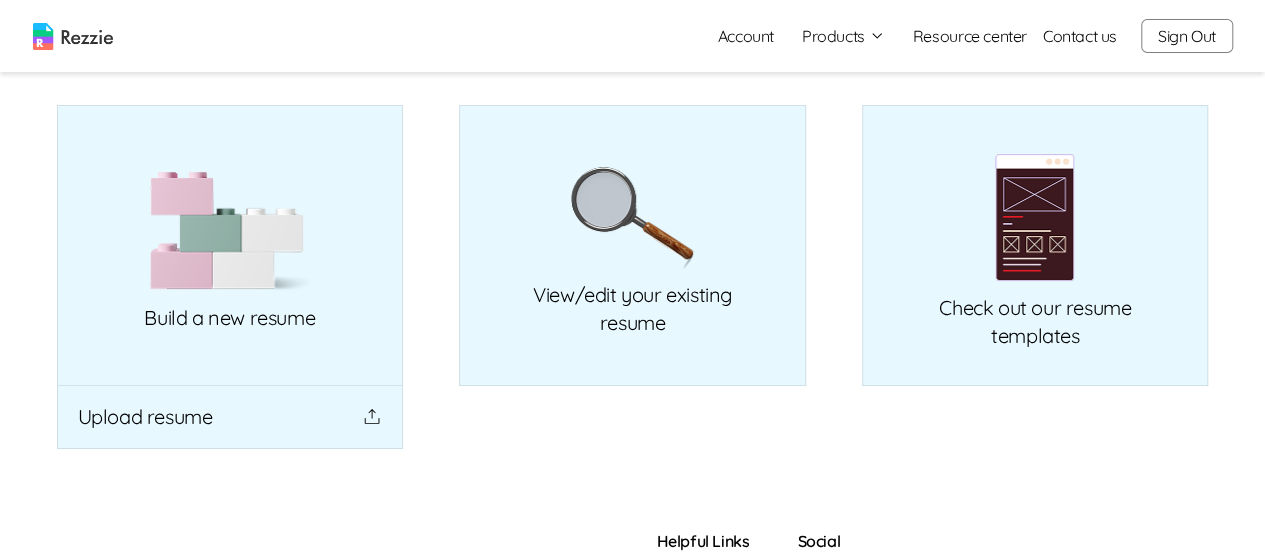 scroll, scrollTop: 194, scrollLeft: 0, axis: vertical 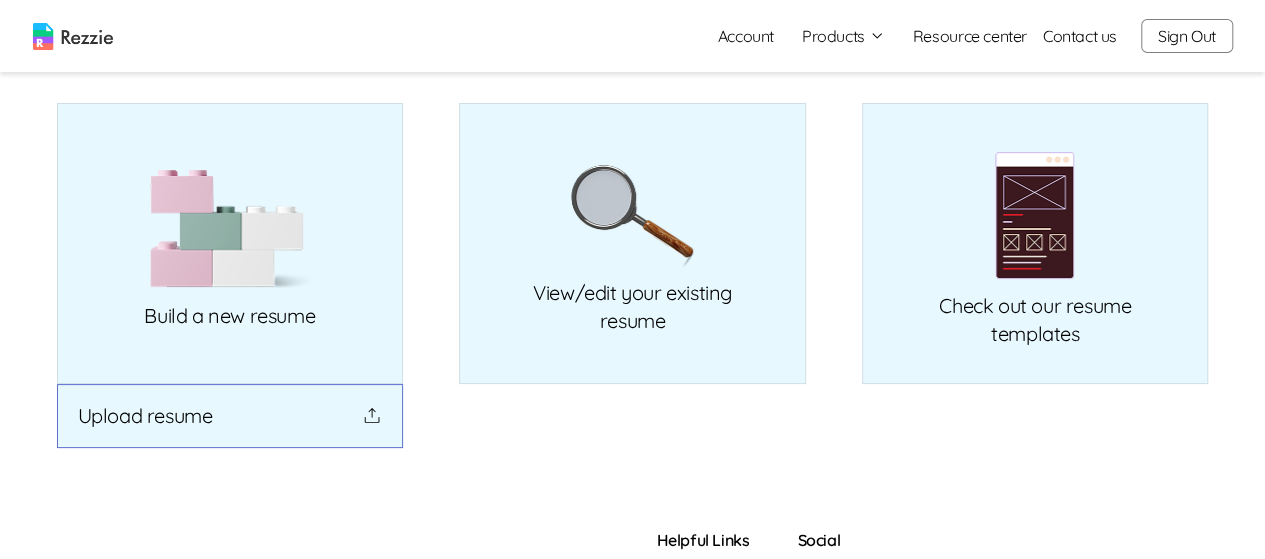 click on "Upload resume" at bounding box center (230, 416) 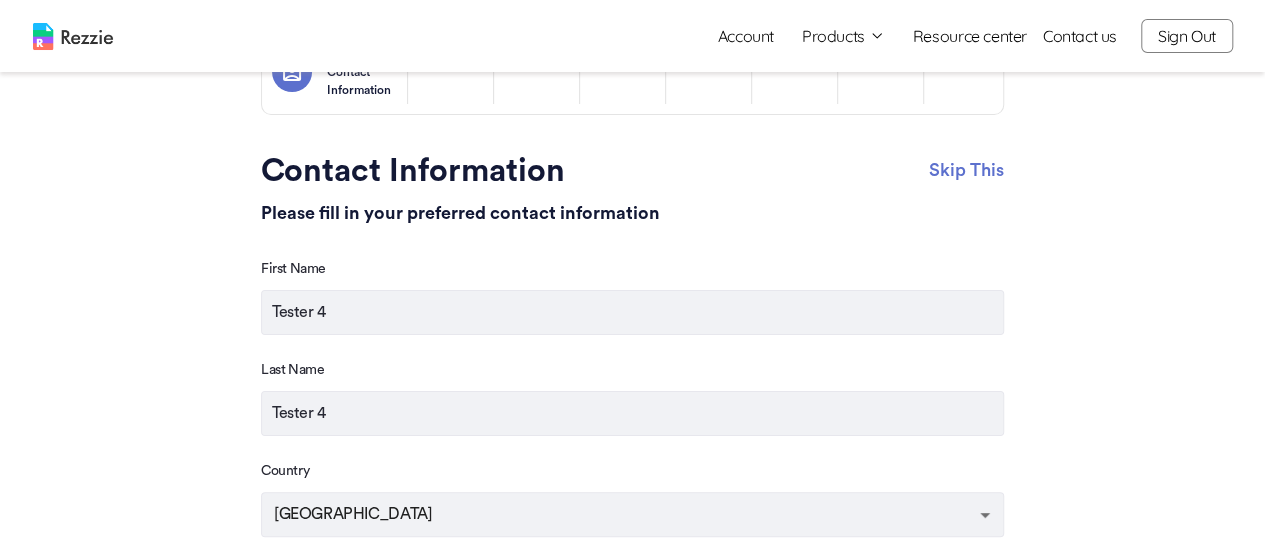 scroll, scrollTop: 0, scrollLeft: 0, axis: both 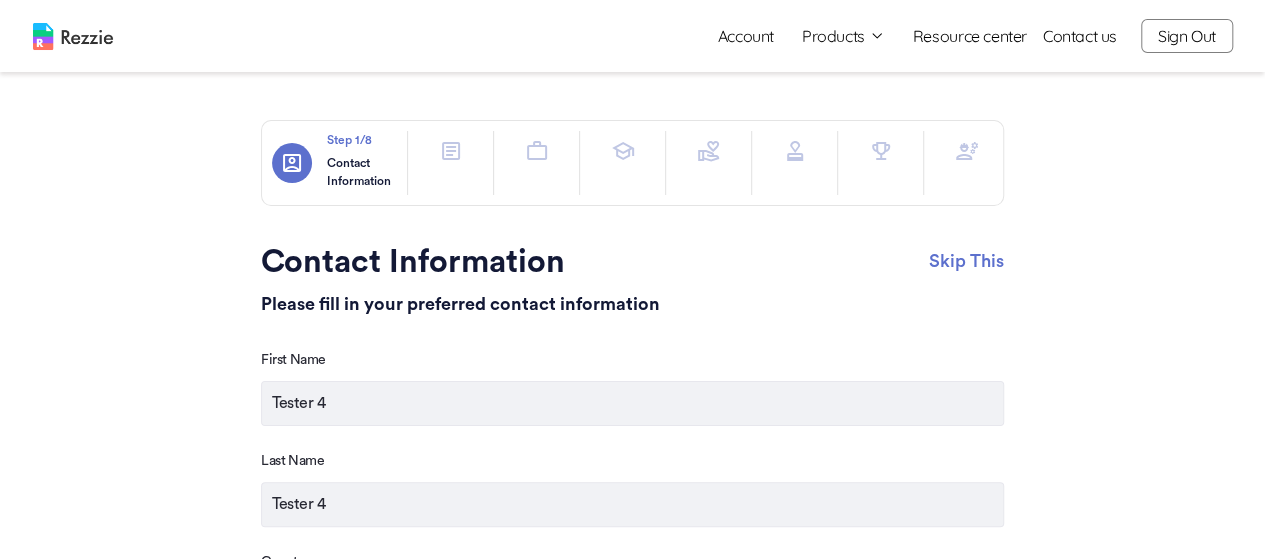 click at bounding box center [451, 151] 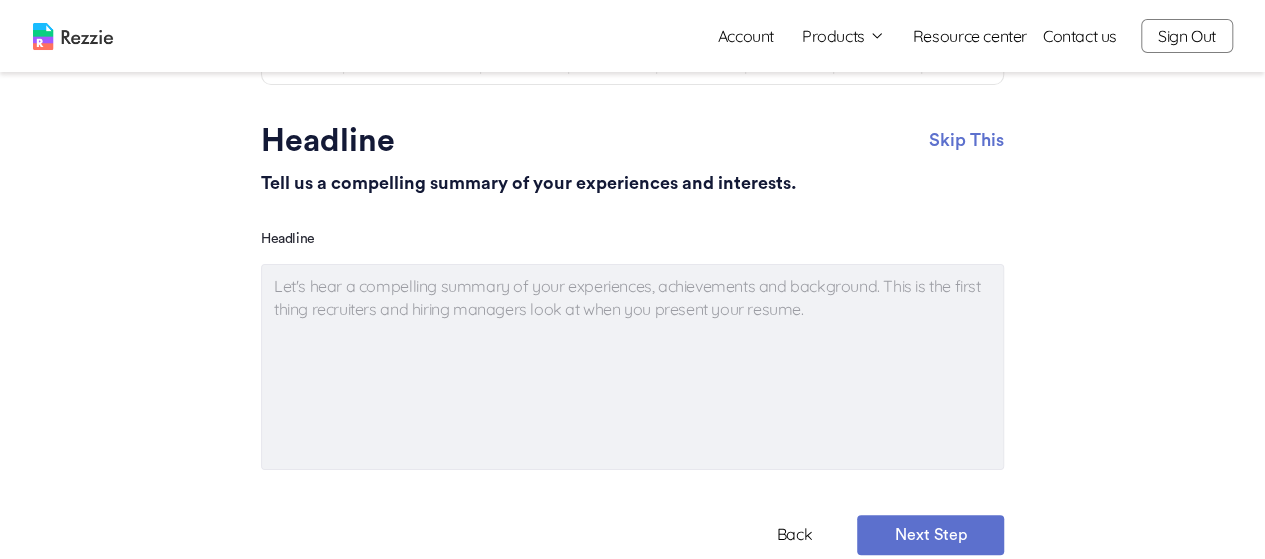 scroll, scrollTop: 0, scrollLeft: 0, axis: both 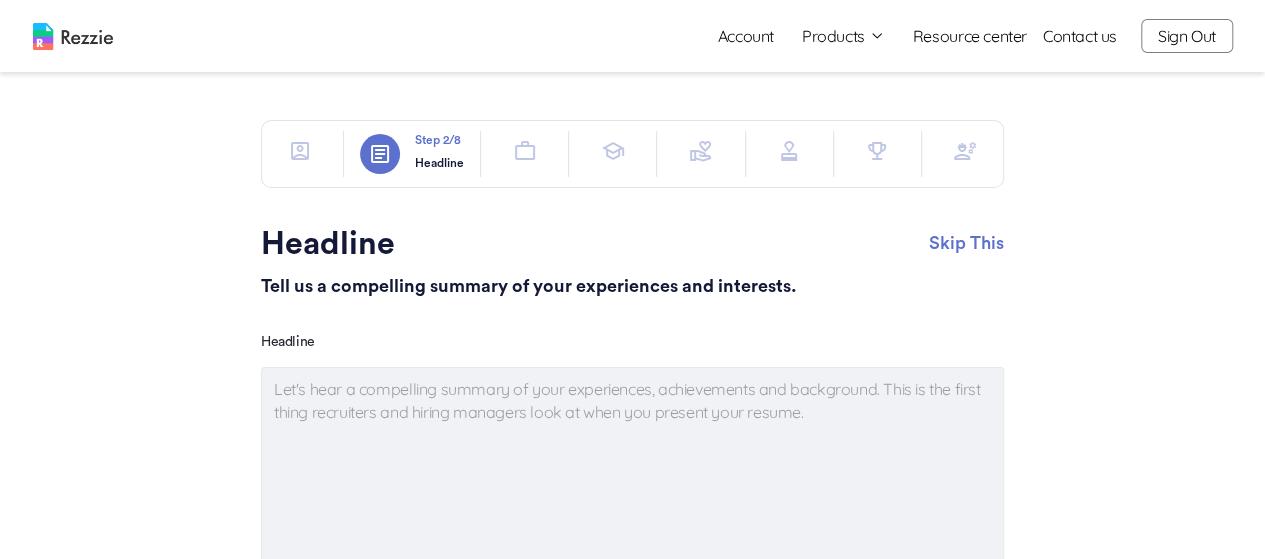 click 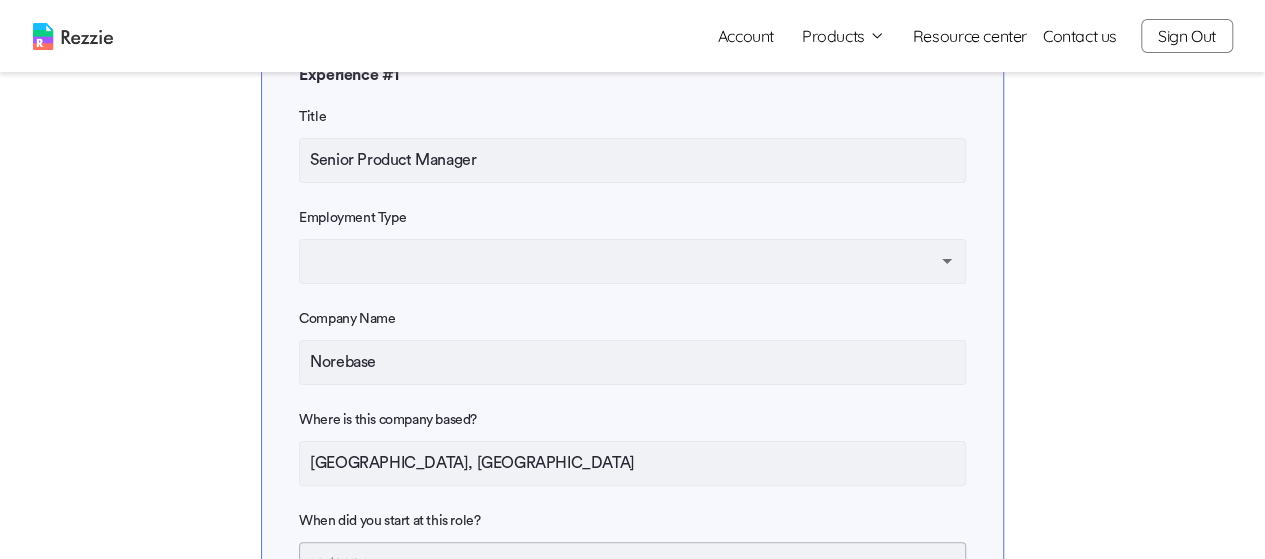 scroll, scrollTop: 0, scrollLeft: 0, axis: both 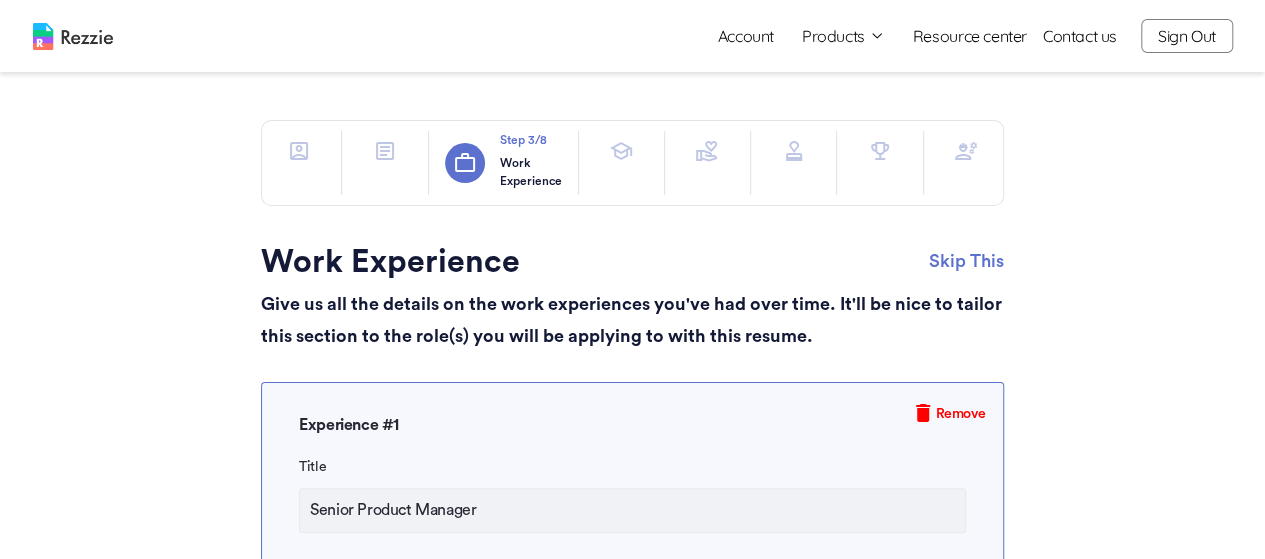 click at bounding box center (621, 151) 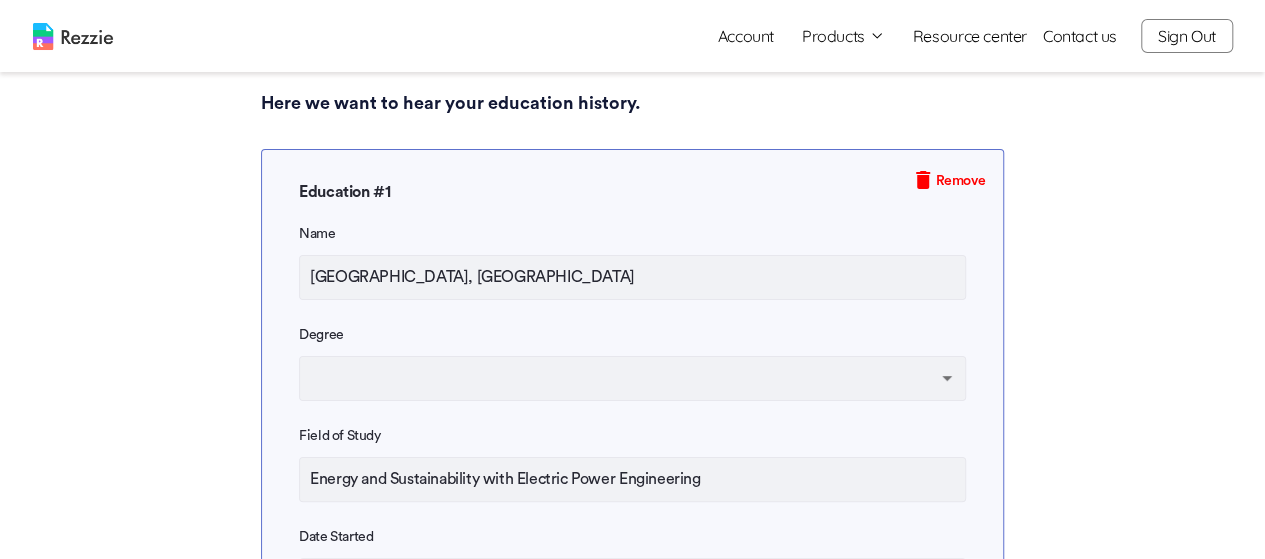 scroll, scrollTop: 0, scrollLeft: 0, axis: both 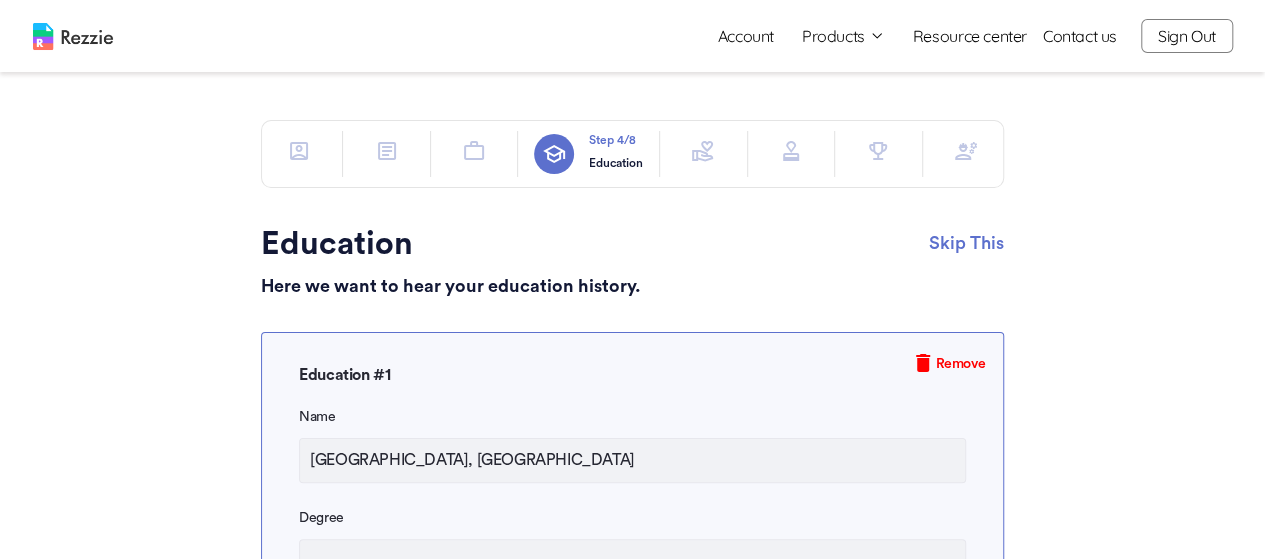 click 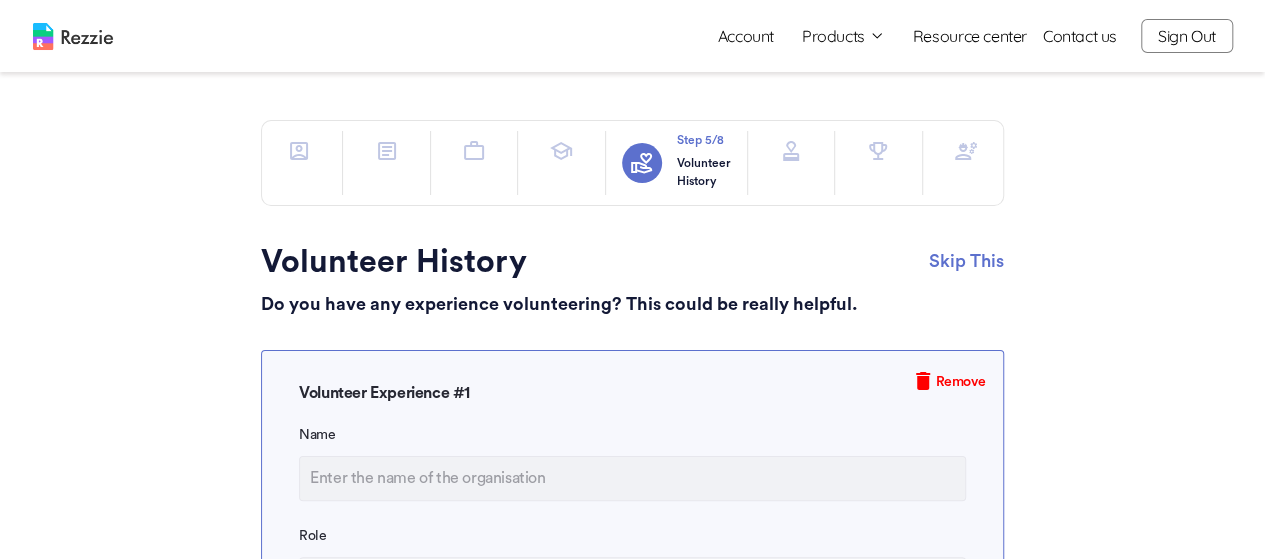 click at bounding box center [791, 151] 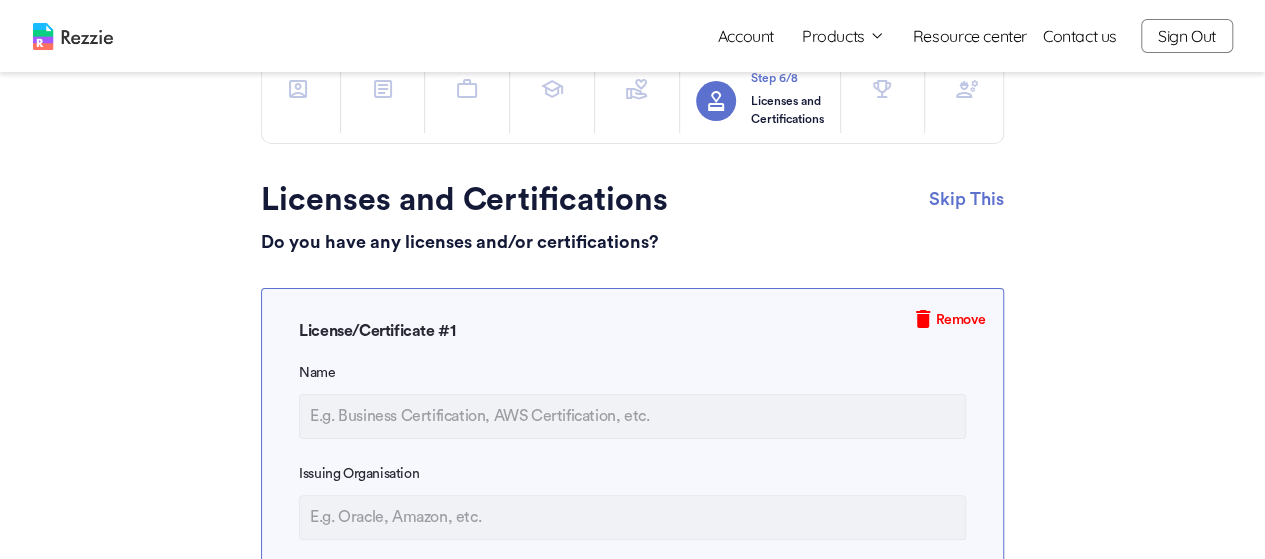 scroll, scrollTop: 0, scrollLeft: 0, axis: both 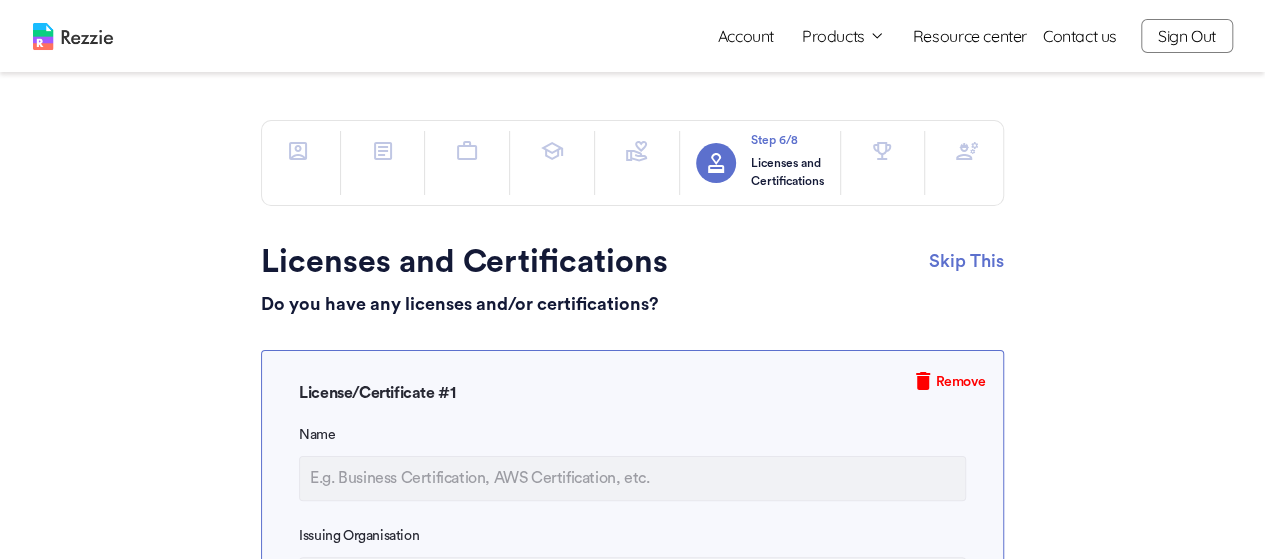 click at bounding box center [883, 151] 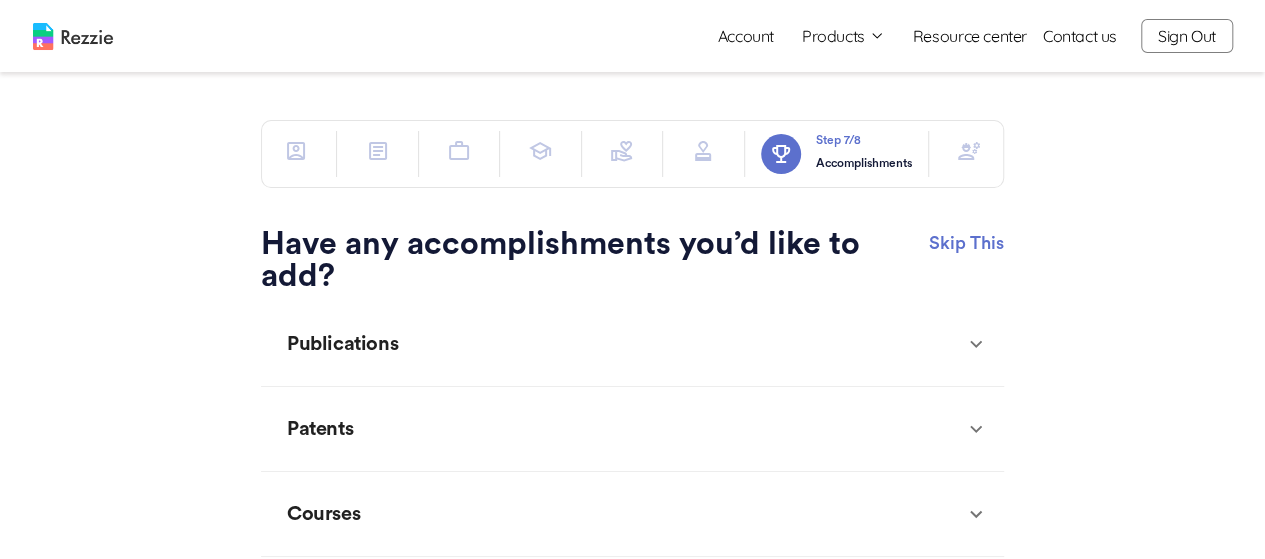 click 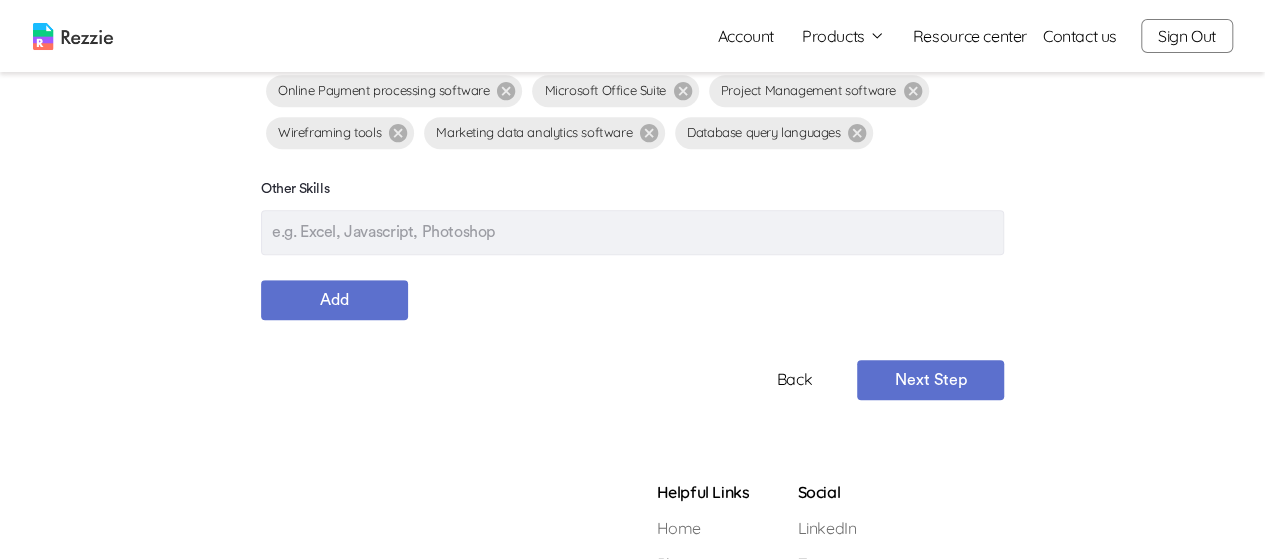 scroll, scrollTop: 0, scrollLeft: 0, axis: both 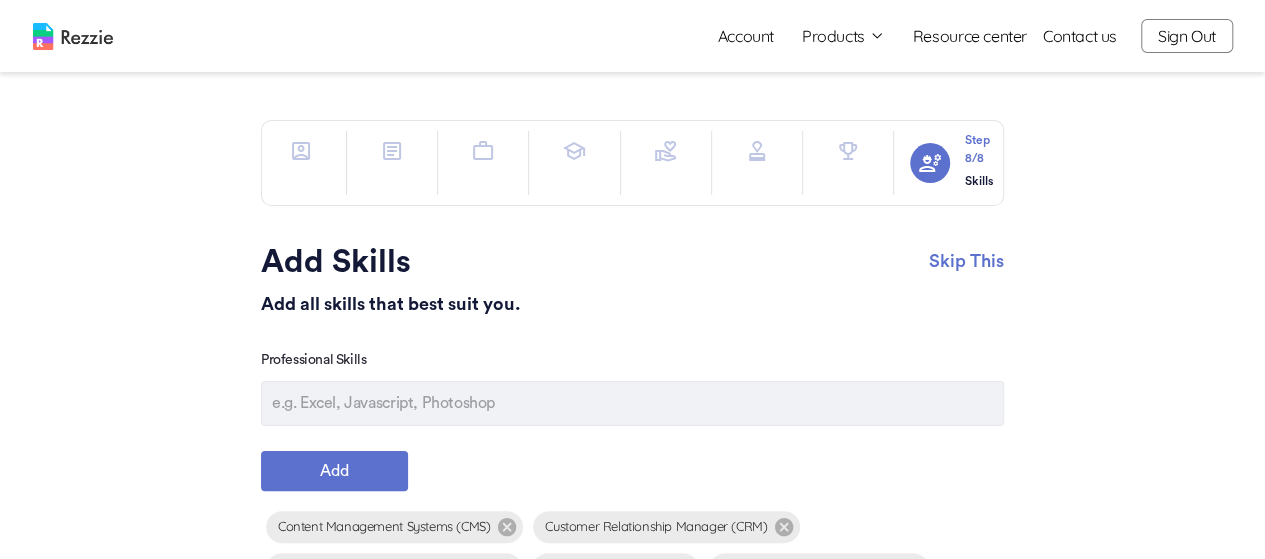 click at bounding box center (301, 151) 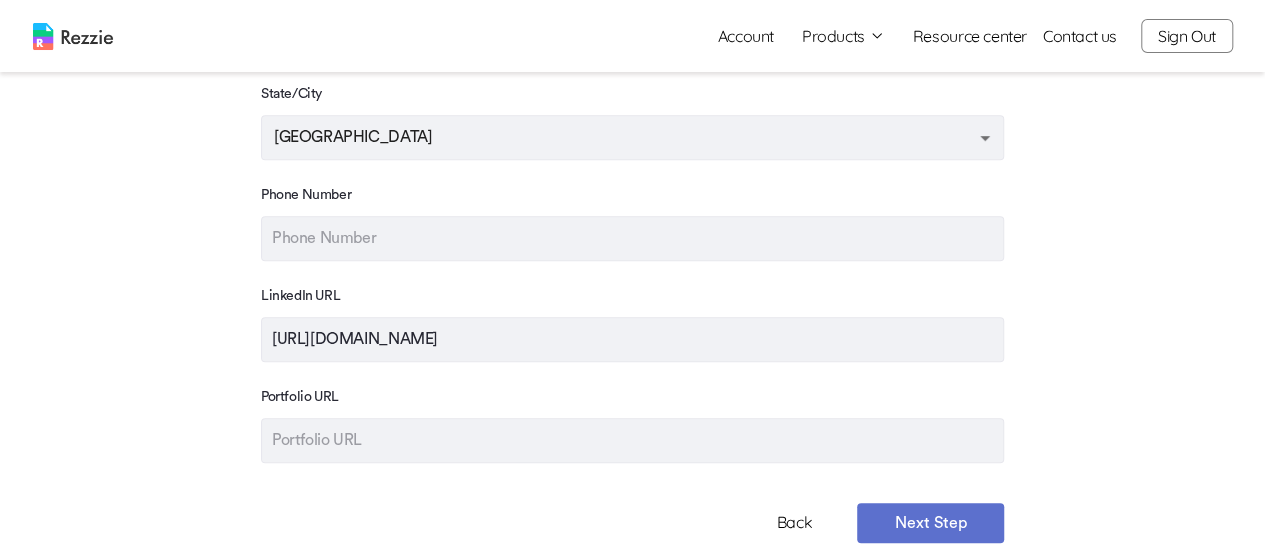 scroll, scrollTop: 571, scrollLeft: 0, axis: vertical 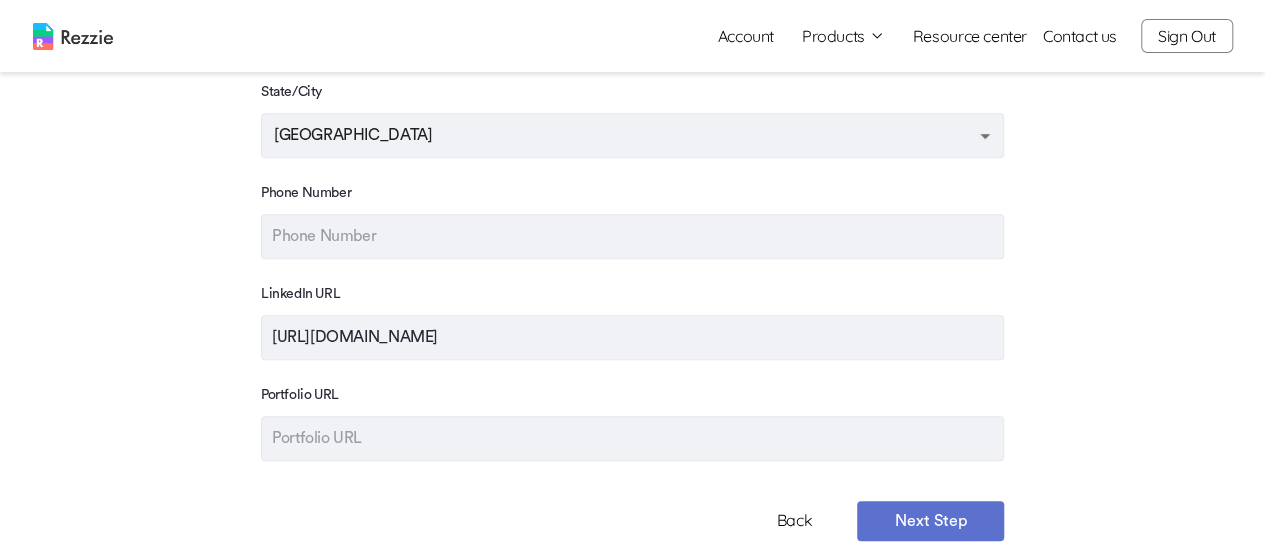 click on "Account" at bounding box center [746, 36] 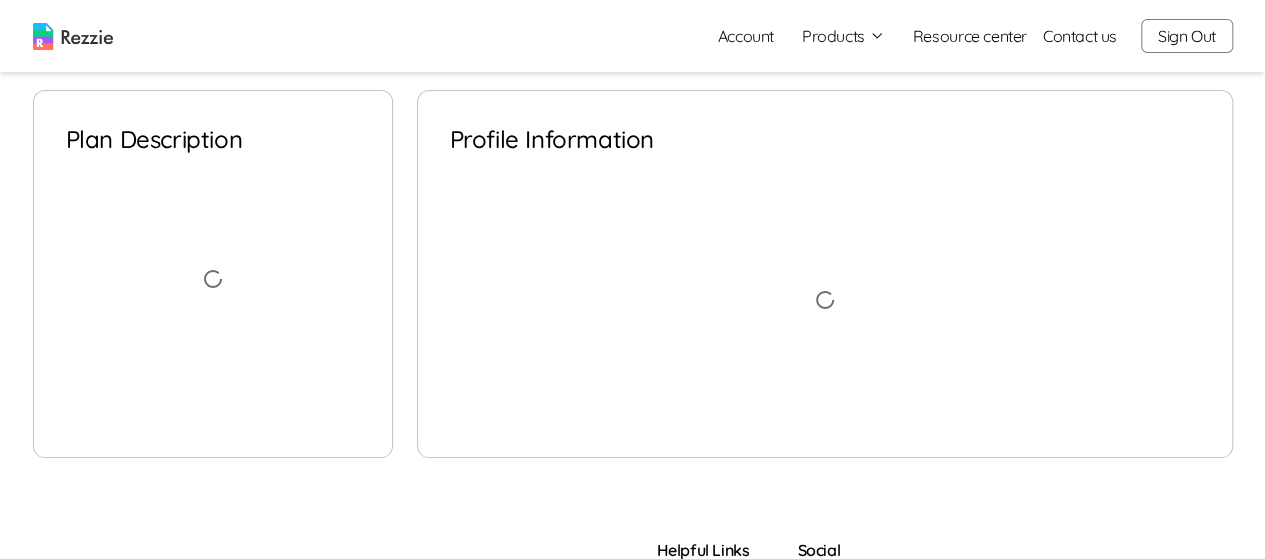scroll, scrollTop: 0, scrollLeft: 0, axis: both 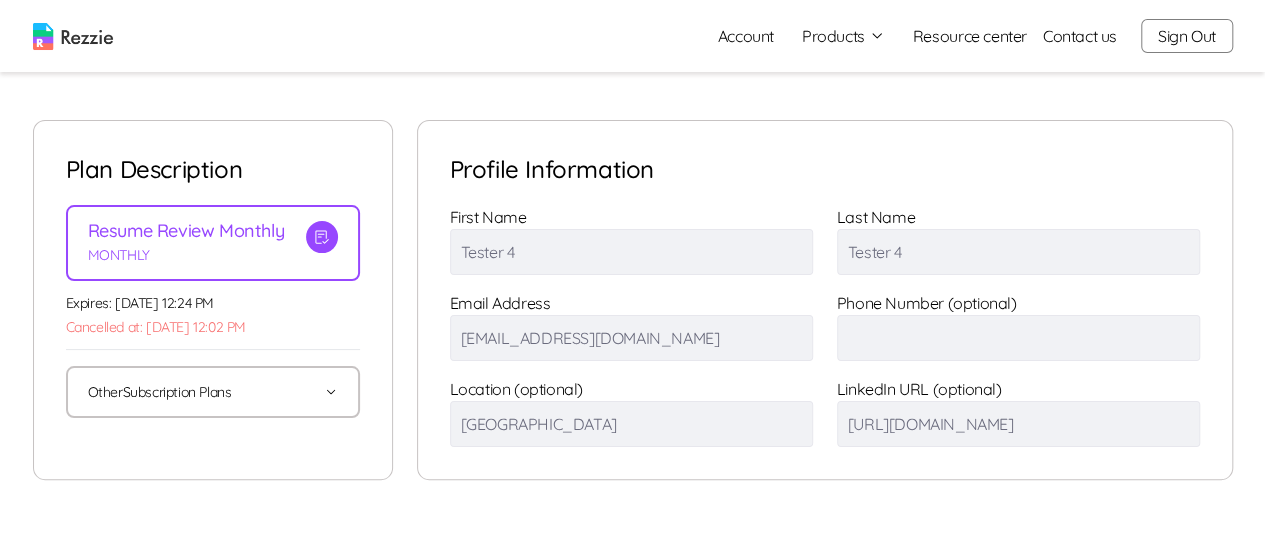 click on "Sign Out" at bounding box center [1187, 36] 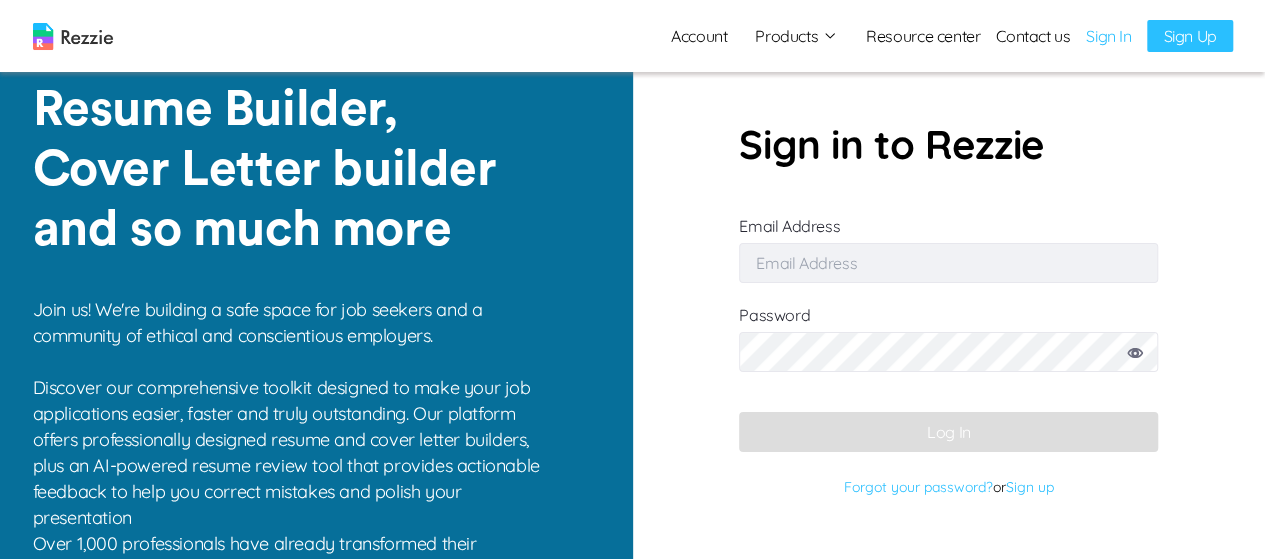 type on "[EMAIL_ADDRESS][DOMAIN_NAME]" 